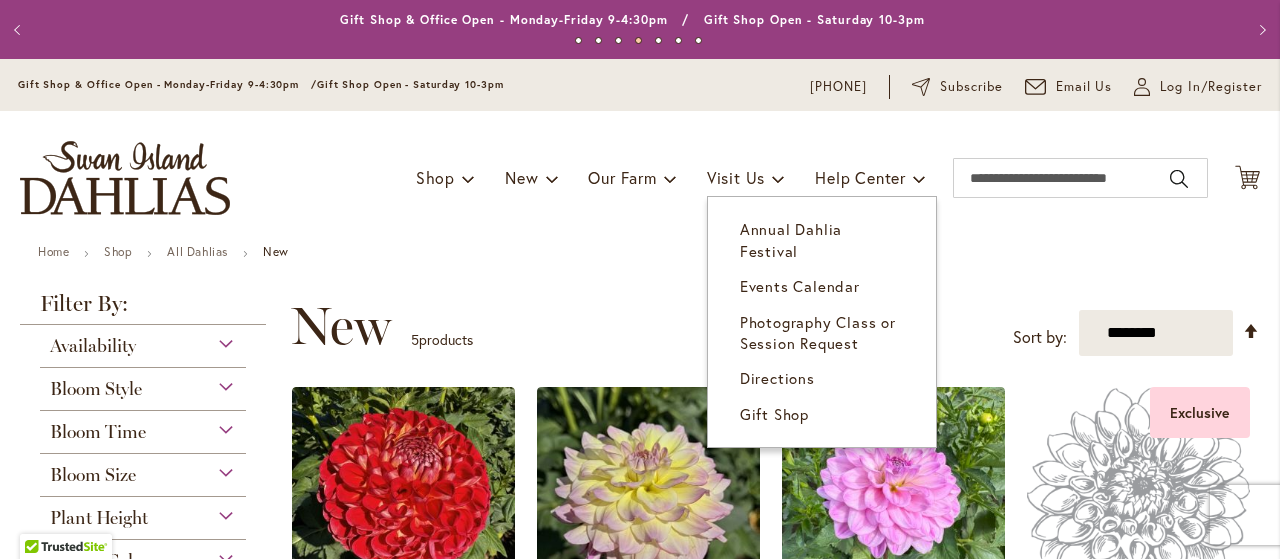 scroll, scrollTop: 0, scrollLeft: 0, axis: both 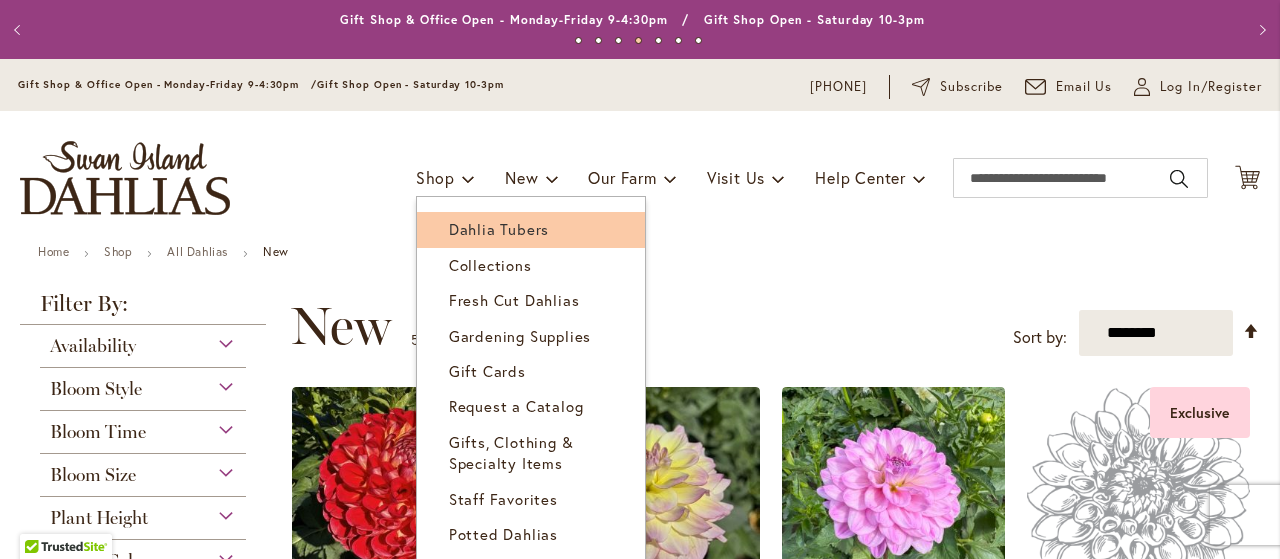 type on "**********" 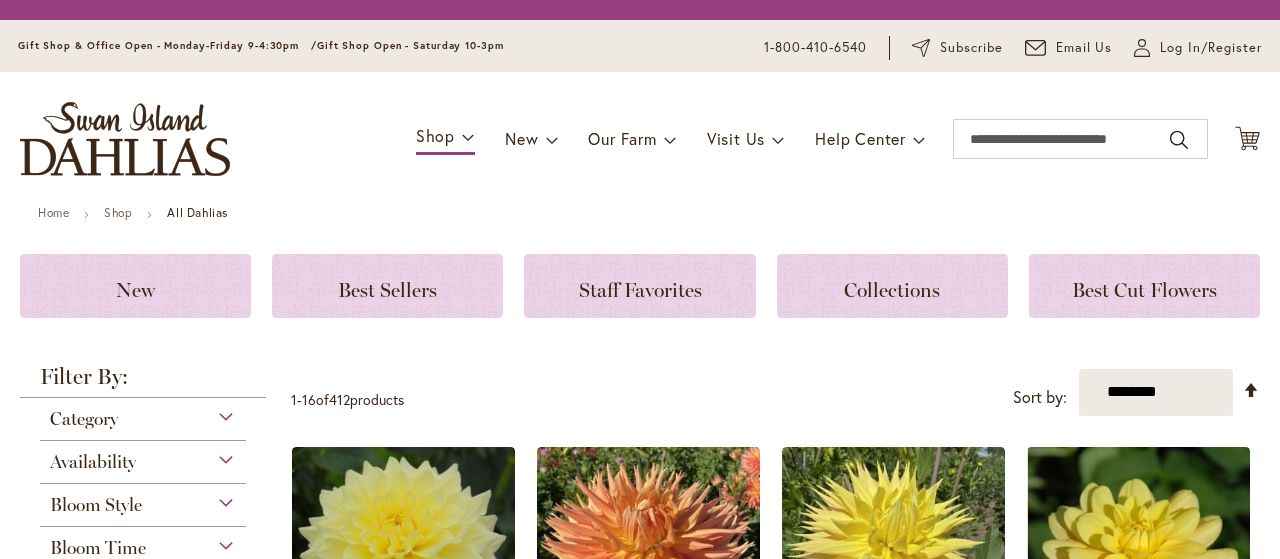 scroll, scrollTop: 0, scrollLeft: 0, axis: both 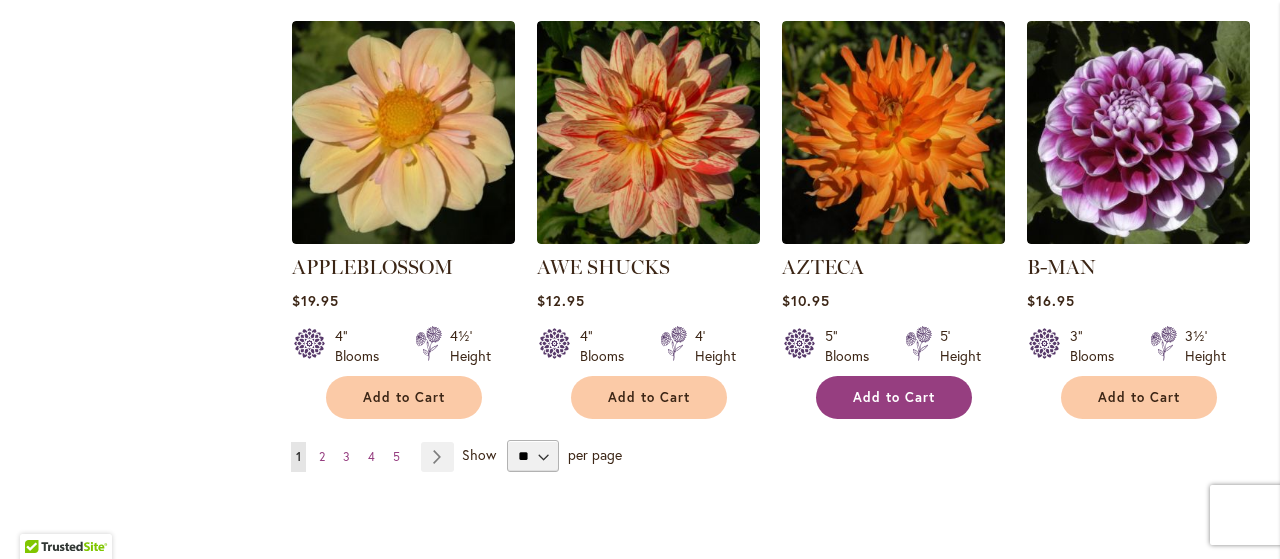 type on "**********" 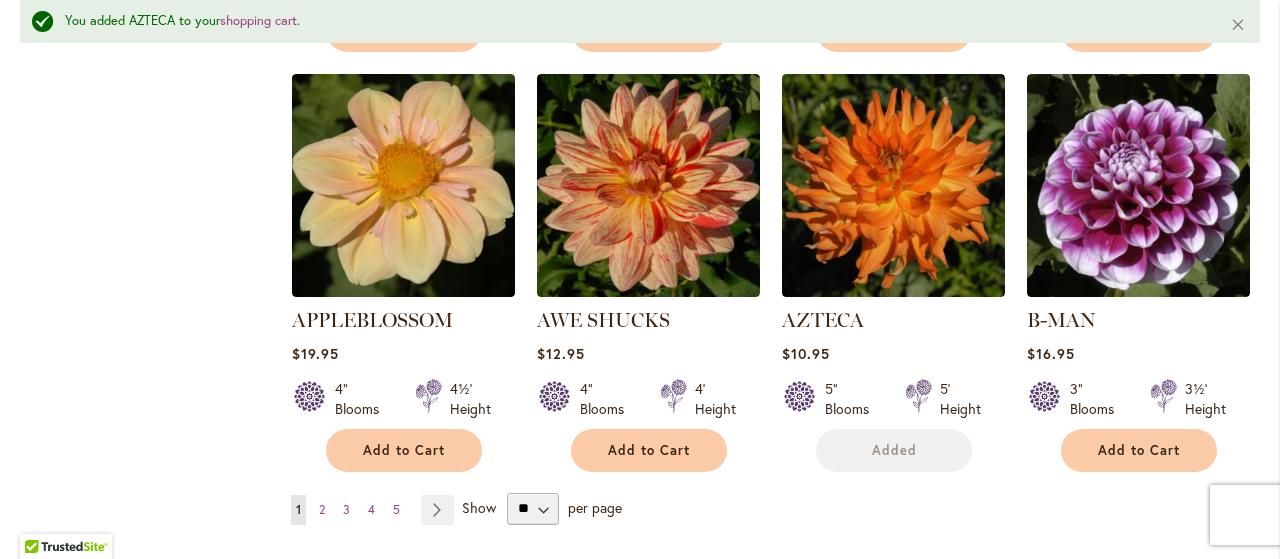 scroll, scrollTop: 1790, scrollLeft: 0, axis: vertical 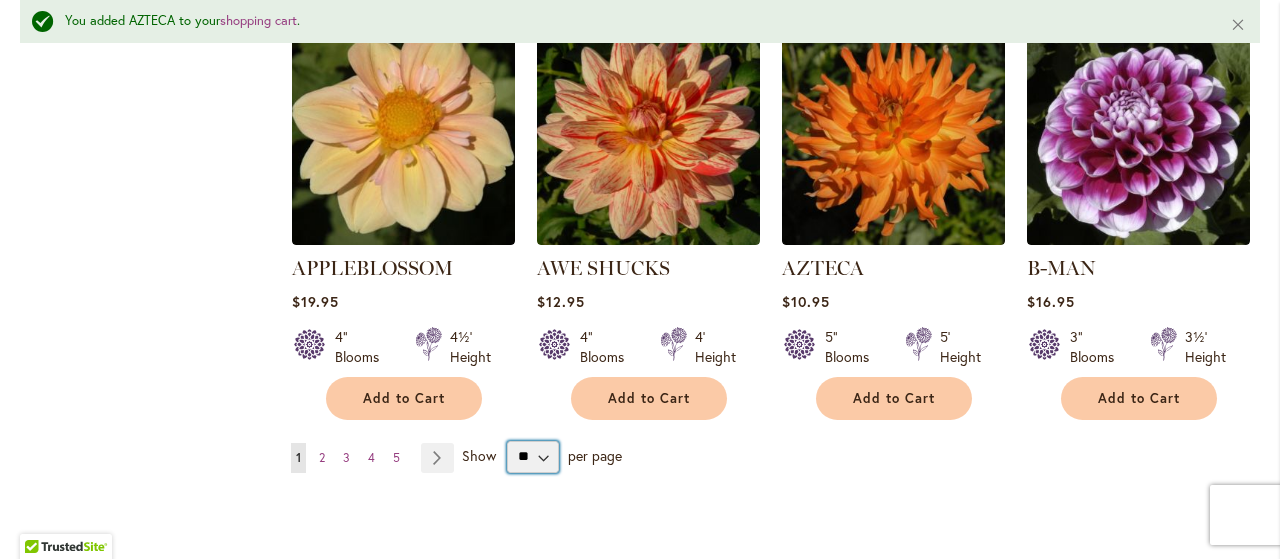 click on "**
**
**
**" at bounding box center (533, 457) 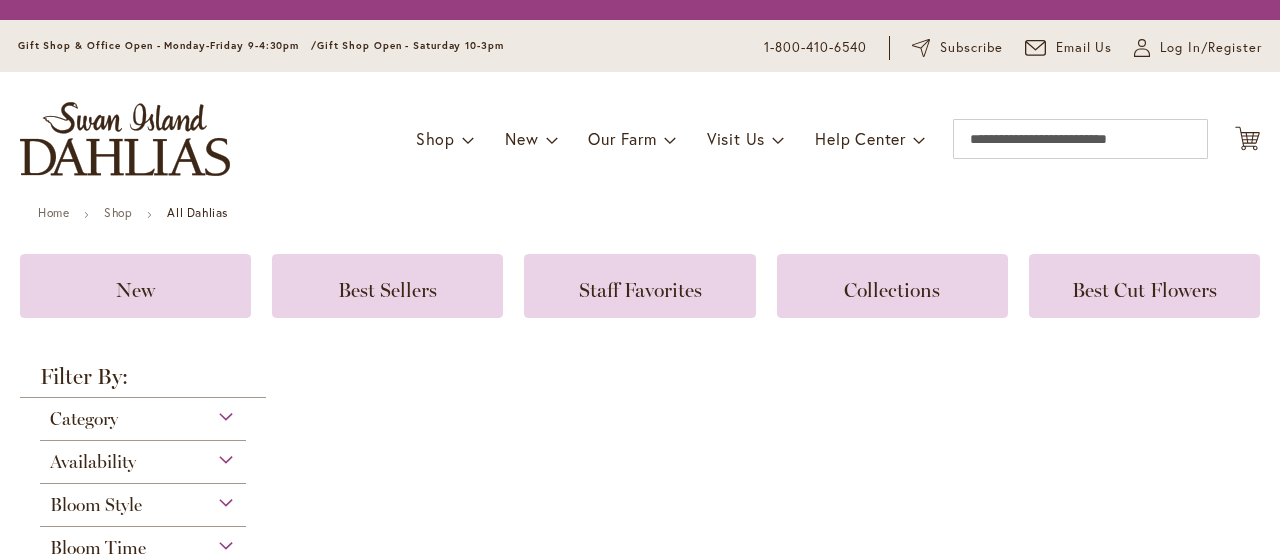 scroll, scrollTop: 0, scrollLeft: 0, axis: both 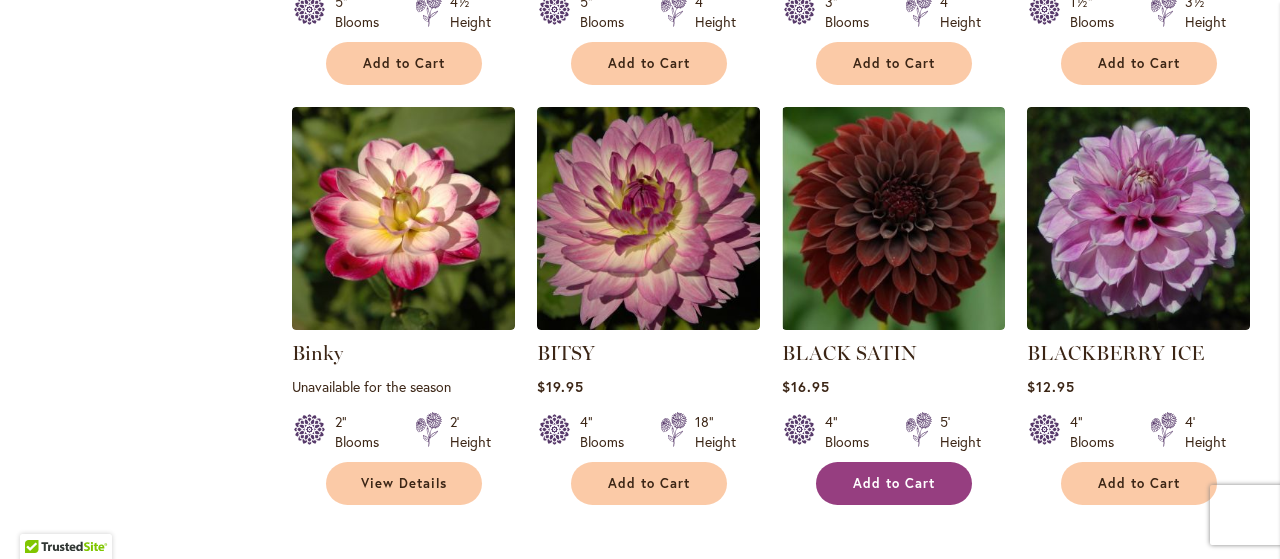 type on "**********" 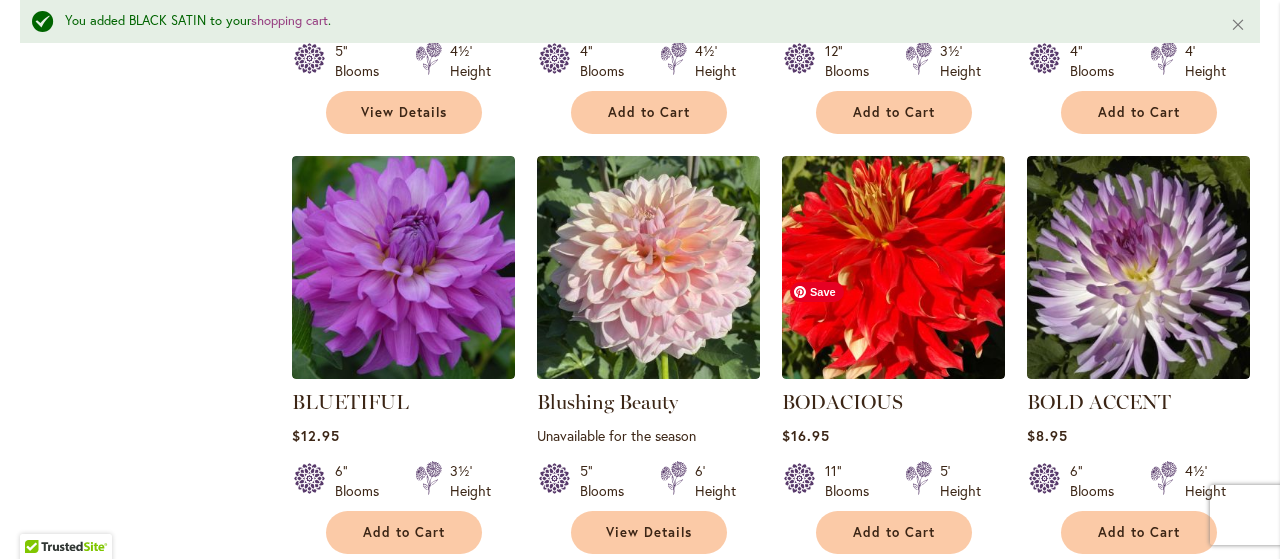 scroll, scrollTop: 4604, scrollLeft: 0, axis: vertical 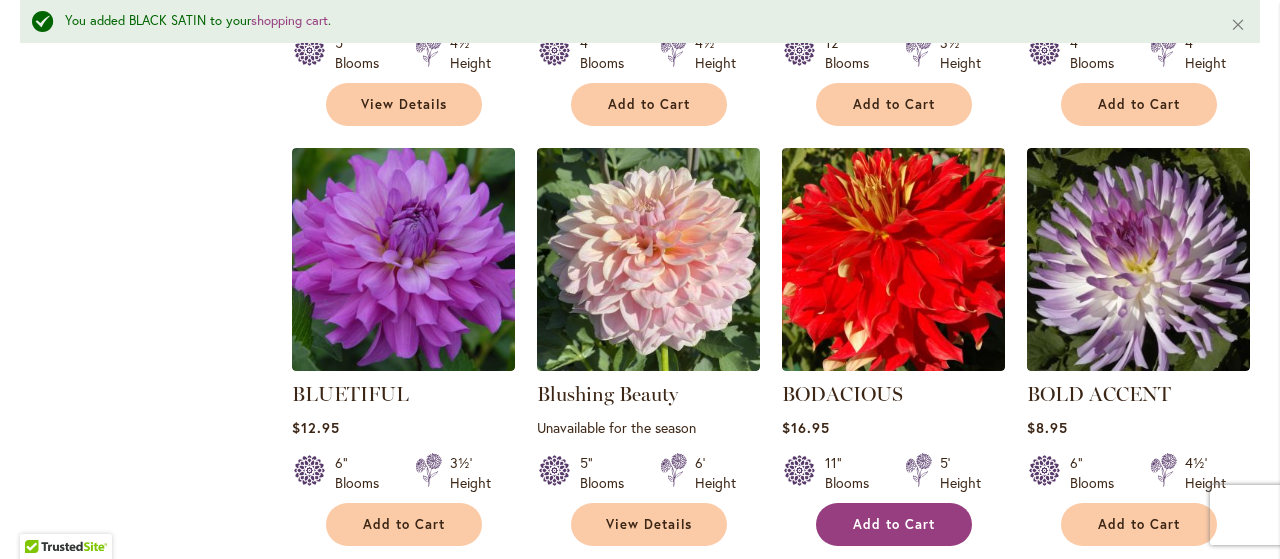 click on "Add to Cart" at bounding box center (894, 524) 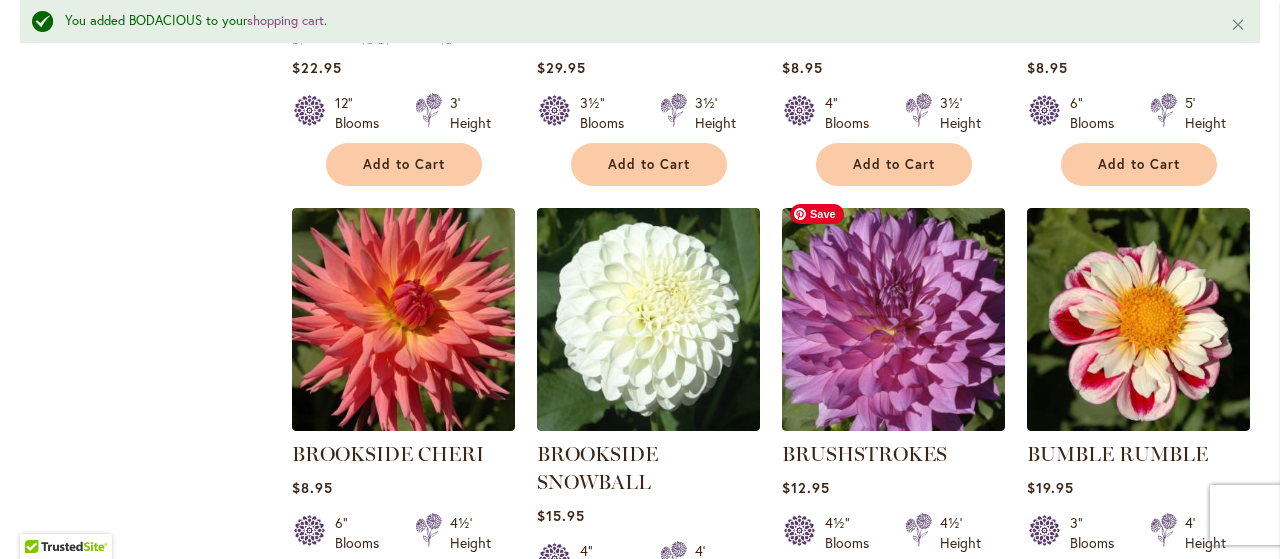 scroll, scrollTop: 5504, scrollLeft: 0, axis: vertical 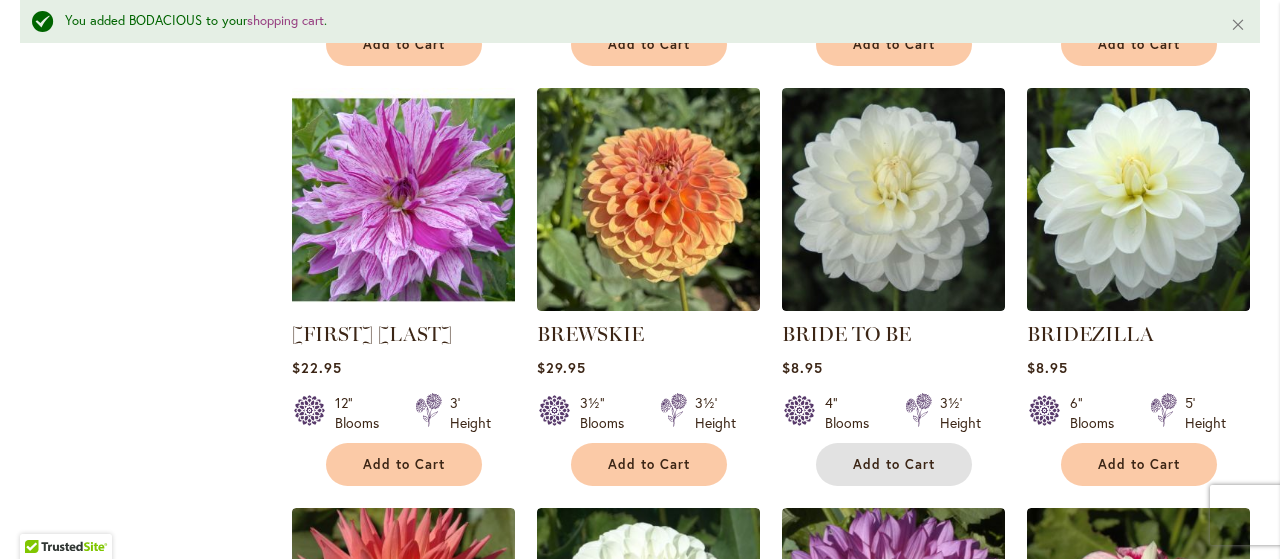 drag, startPoint x: 883, startPoint y: 471, endPoint x: 890, endPoint y: 438, distance: 33.734257 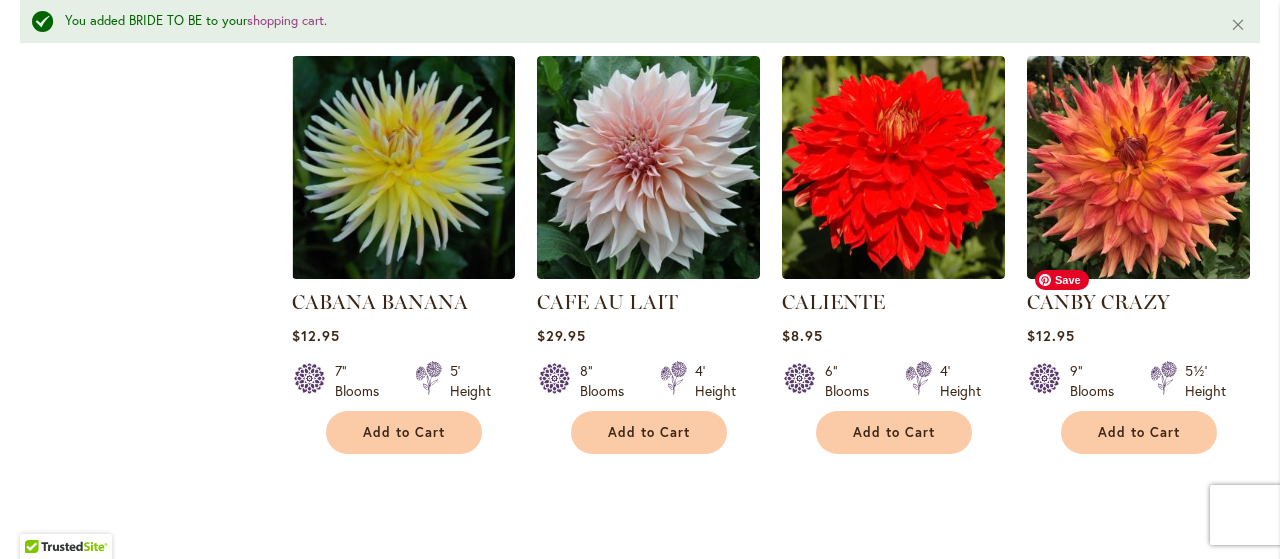 scroll, scrollTop: 6704, scrollLeft: 0, axis: vertical 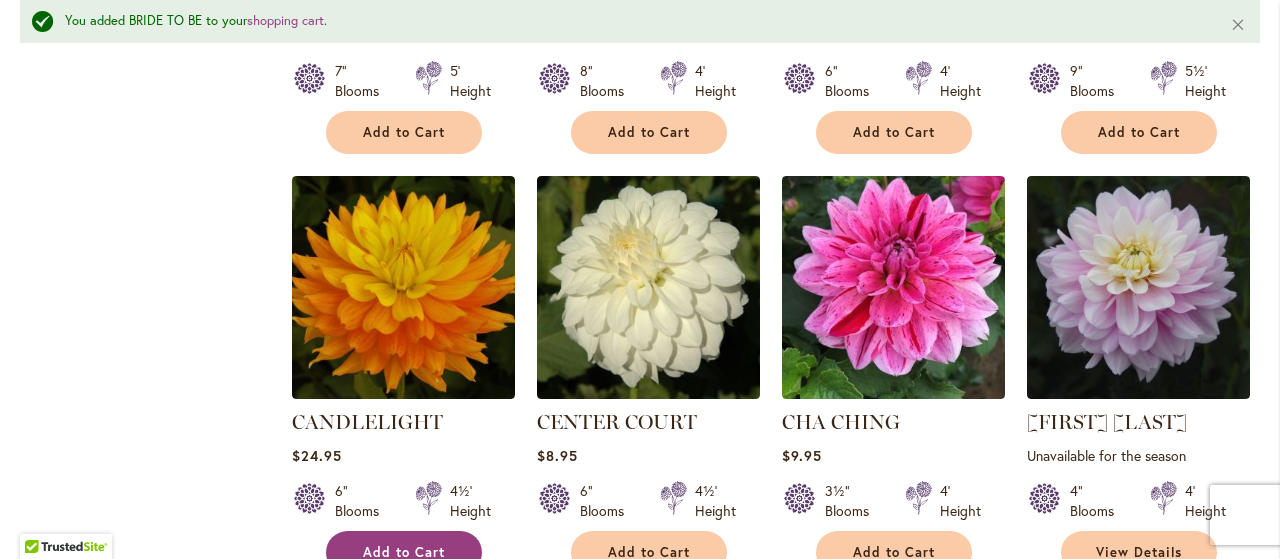 click on "Add to Cart" at bounding box center [404, 552] 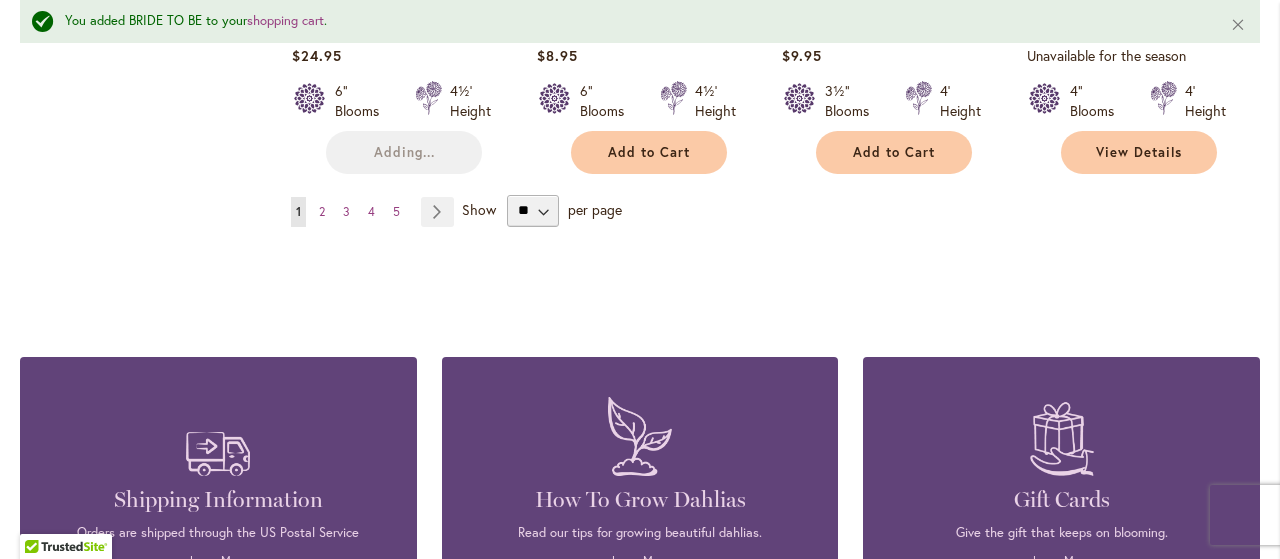 scroll, scrollTop: 7104, scrollLeft: 0, axis: vertical 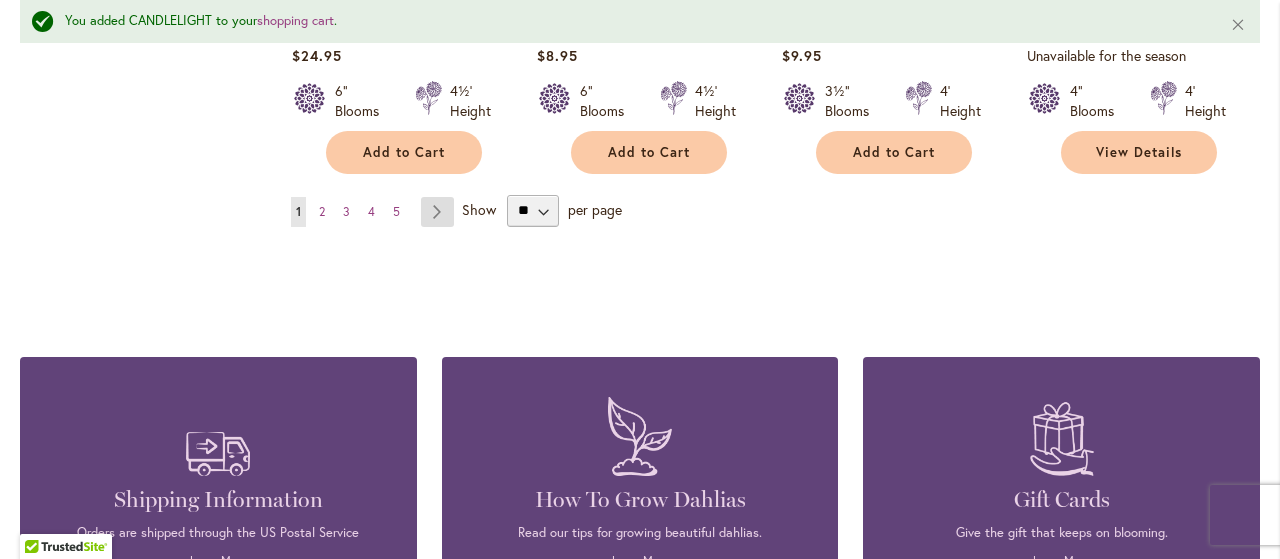 click on "Page
Next" at bounding box center (437, 212) 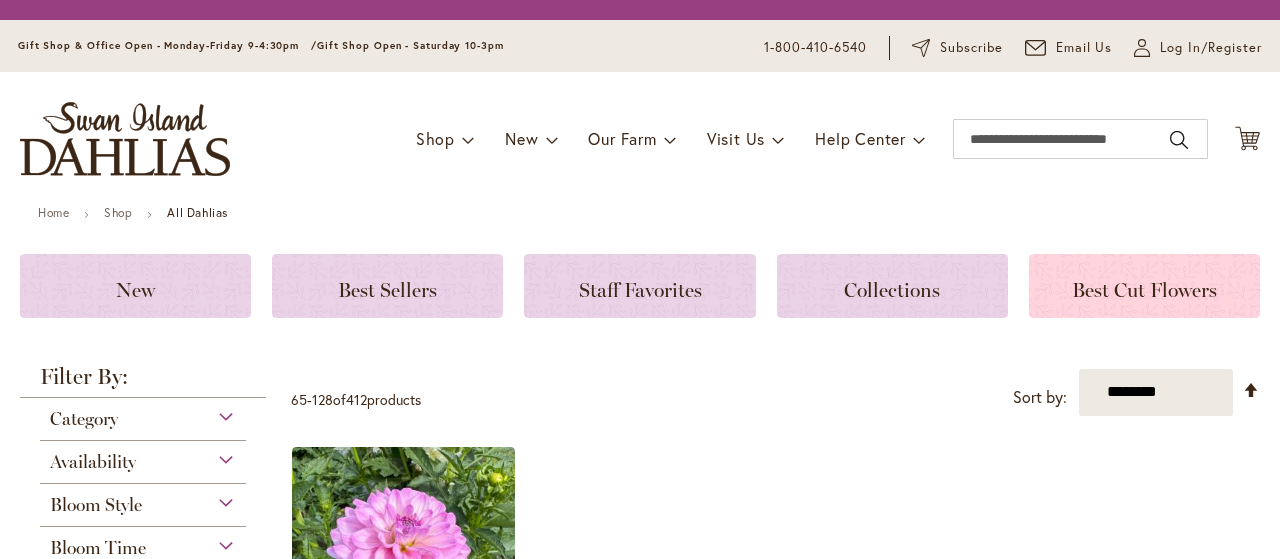 scroll, scrollTop: 0, scrollLeft: 0, axis: both 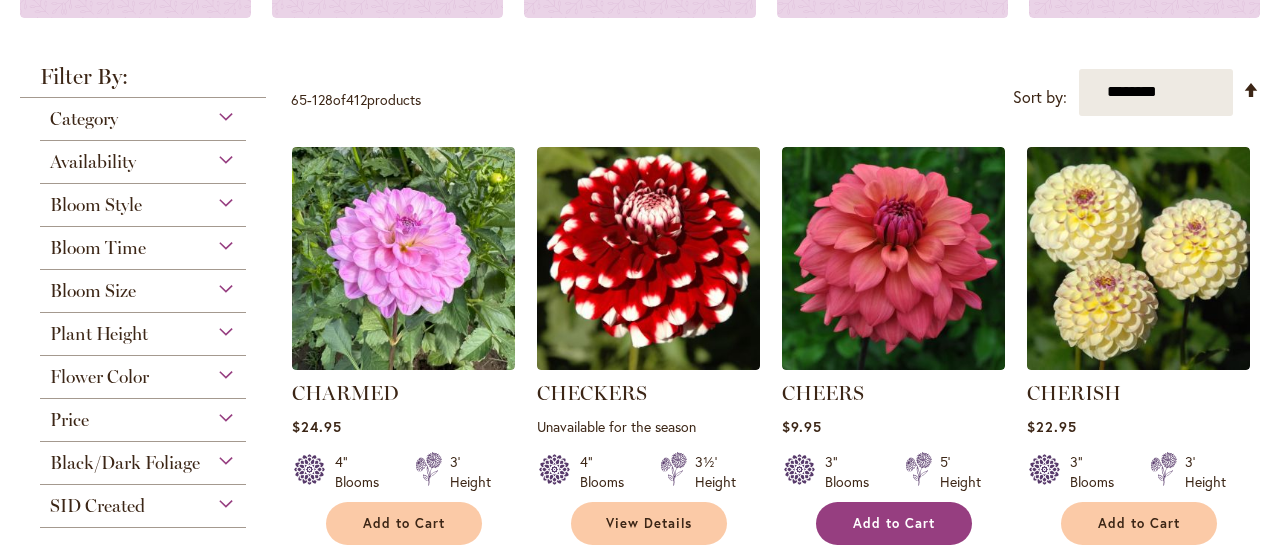 click on "Add to Cart" at bounding box center [894, 523] 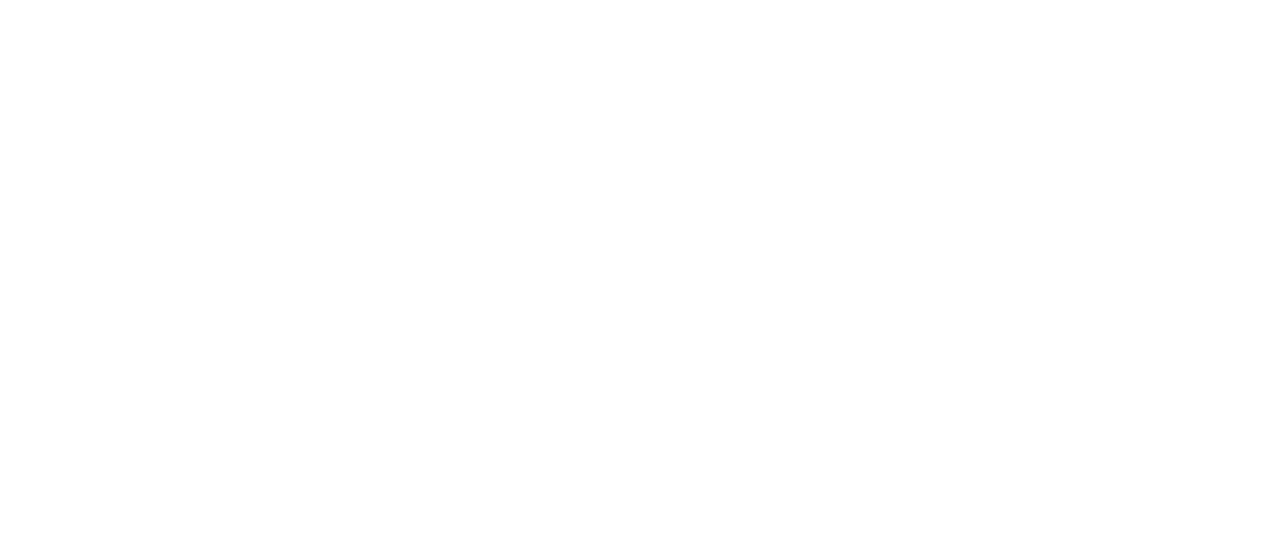 scroll, scrollTop: 0, scrollLeft: 0, axis: both 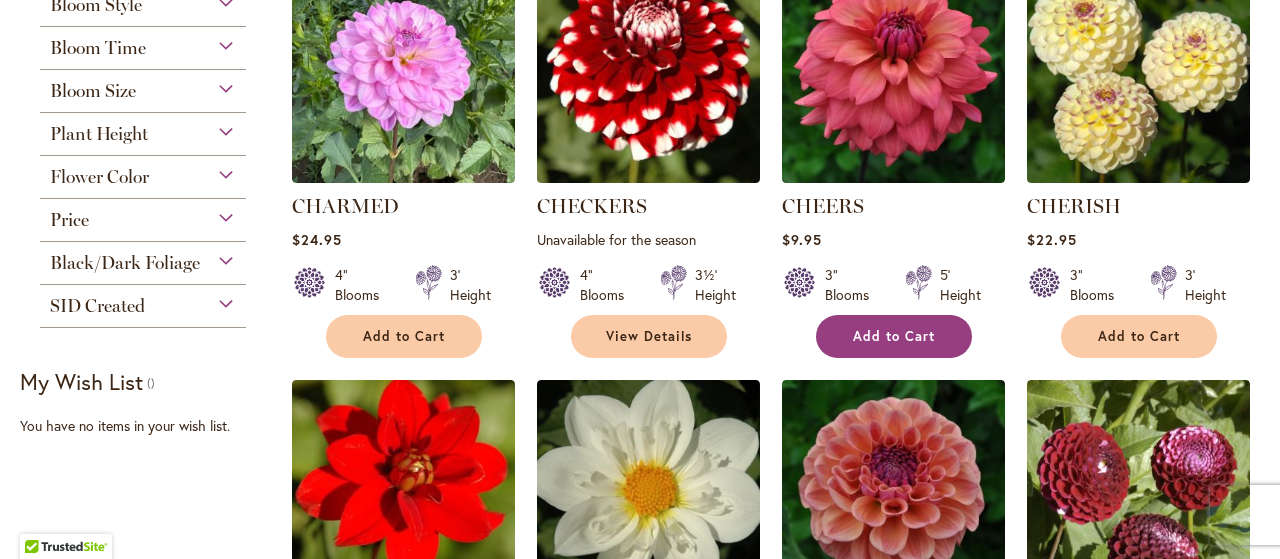 click on "Add to Cart" at bounding box center [894, 336] 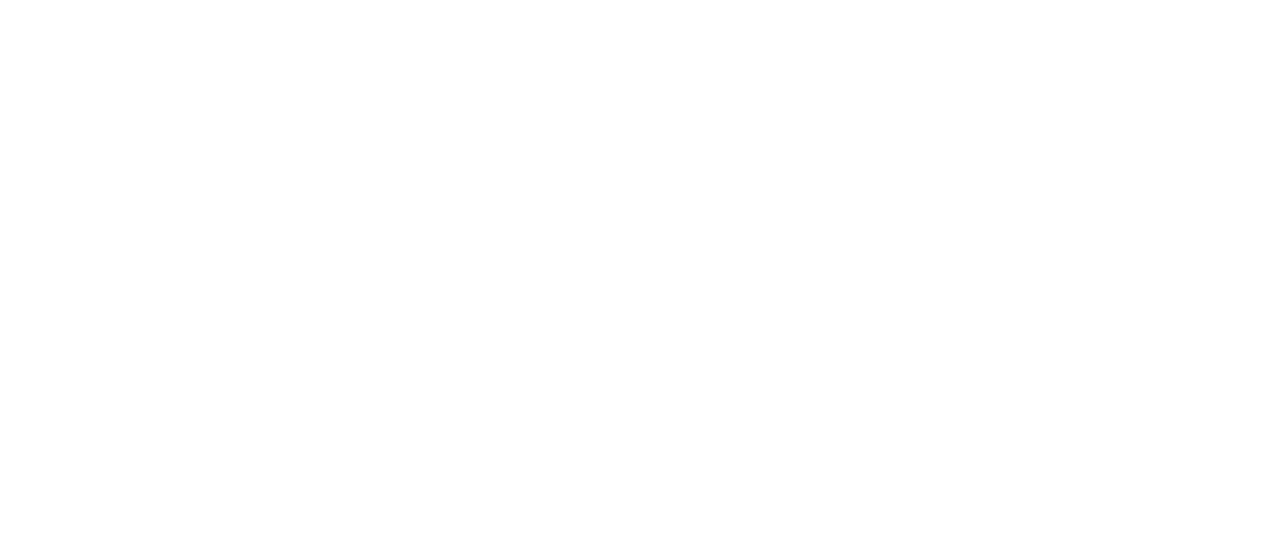 scroll, scrollTop: 0, scrollLeft: 0, axis: both 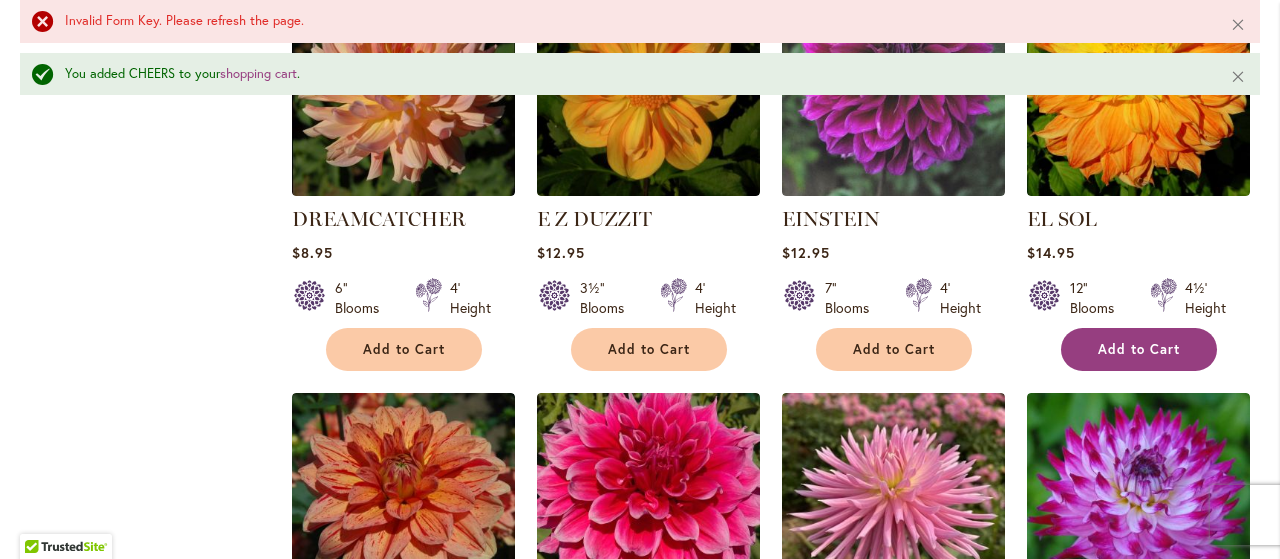 type on "**********" 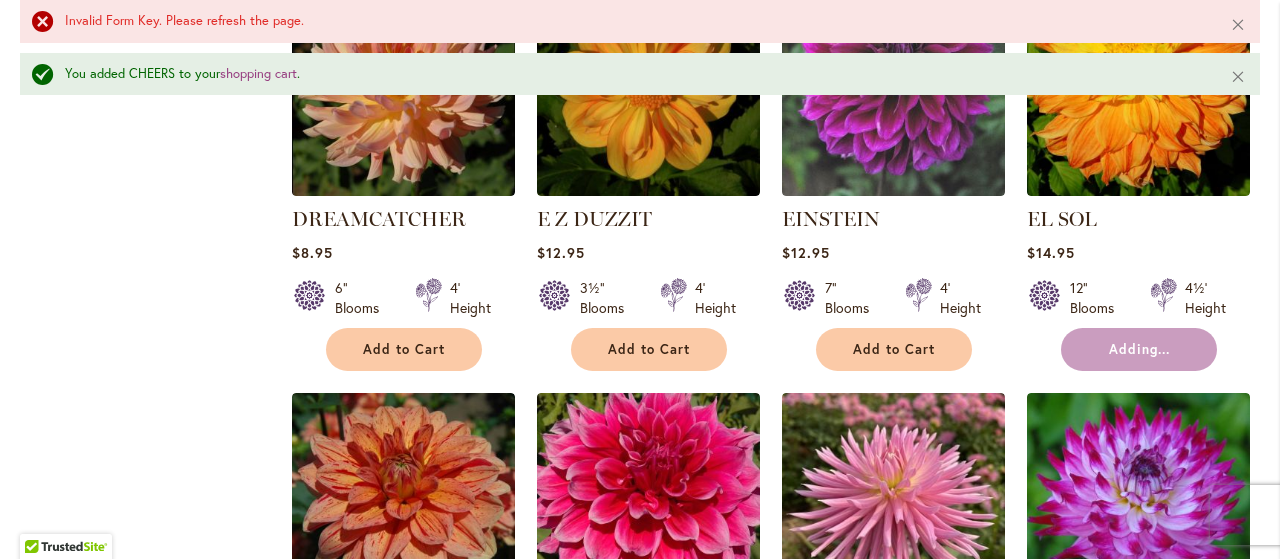 scroll, scrollTop: 5500, scrollLeft: 0, axis: vertical 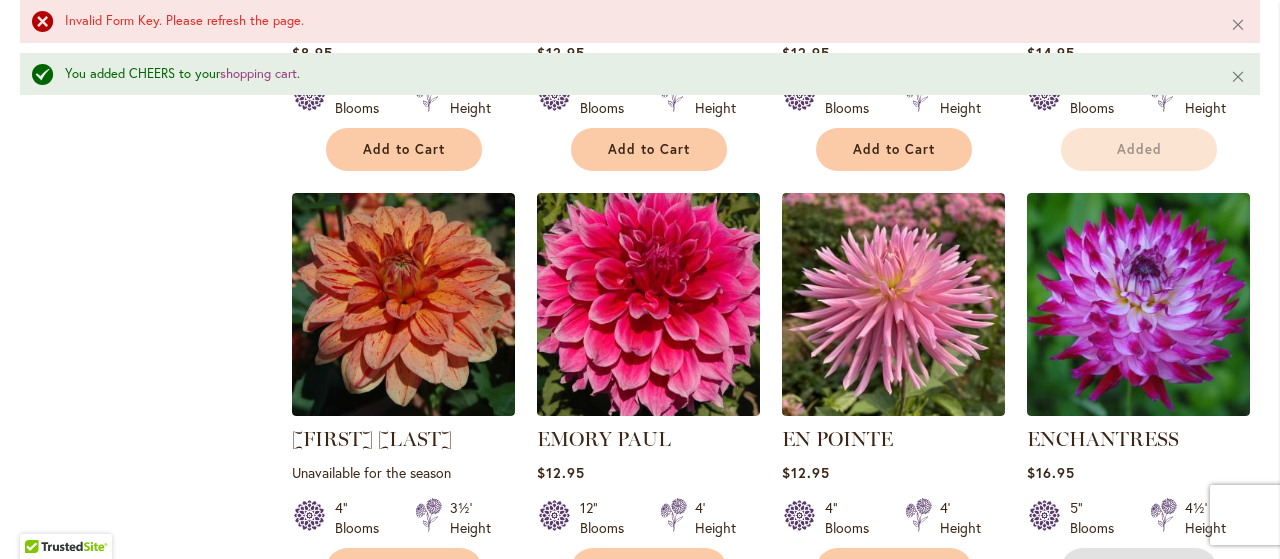 click on "Add to Cart" at bounding box center (1139, 569) 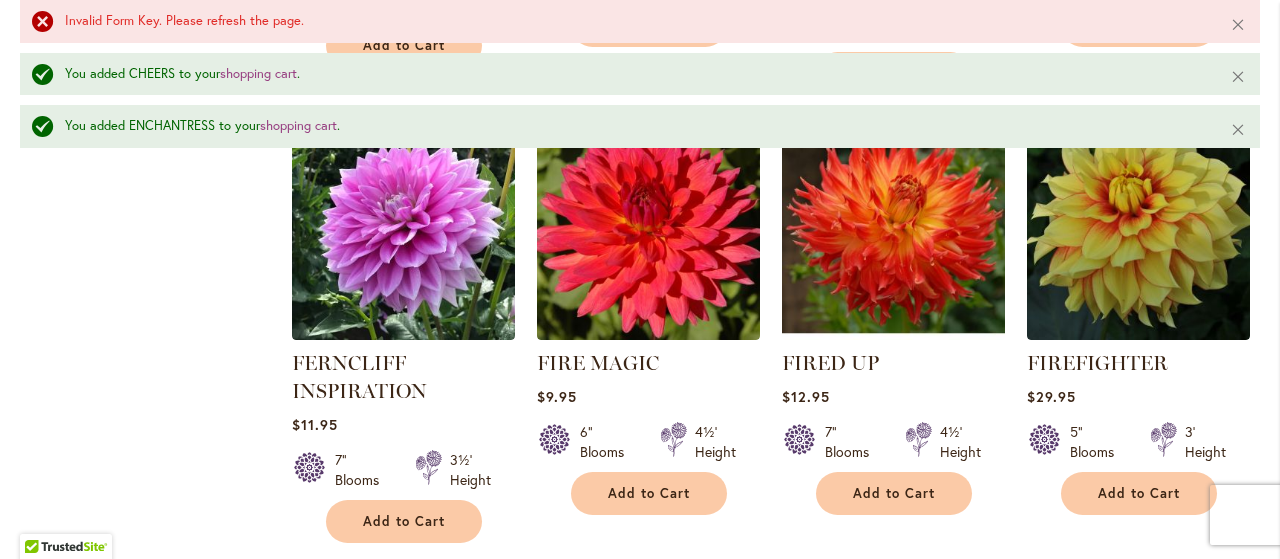scroll, scrollTop: 6952, scrollLeft: 0, axis: vertical 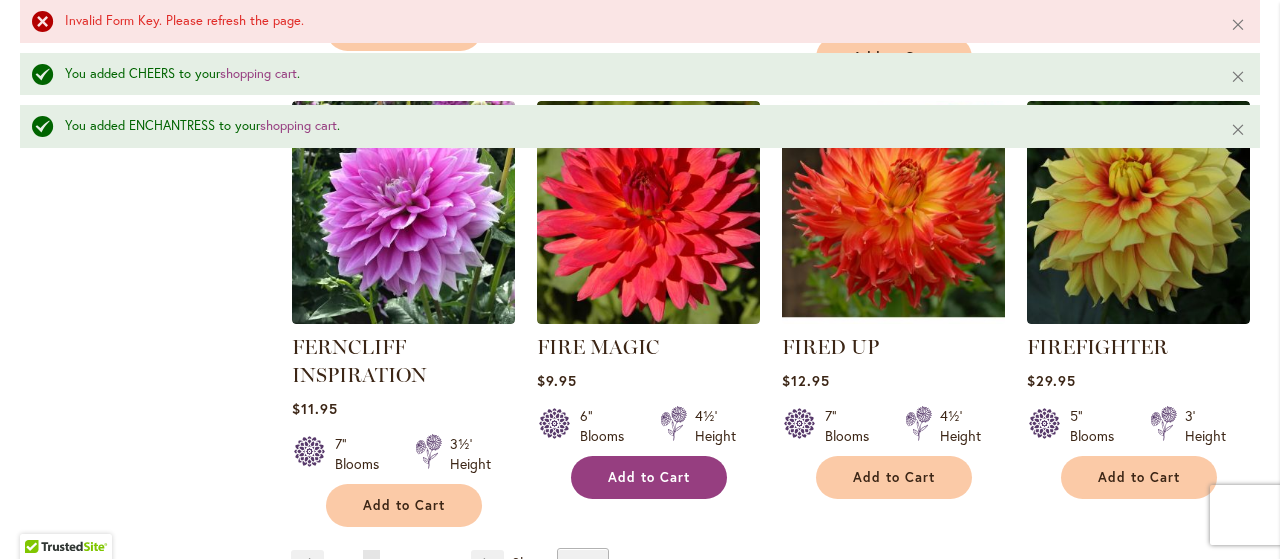 click on "Add to Cart" at bounding box center (649, 477) 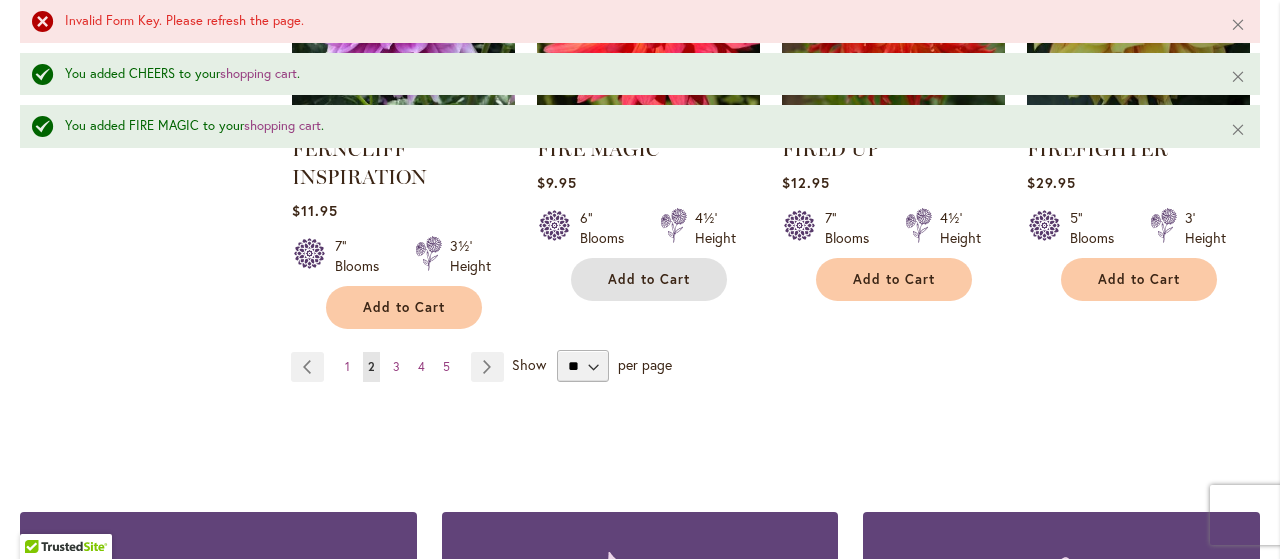 scroll, scrollTop: 7152, scrollLeft: 0, axis: vertical 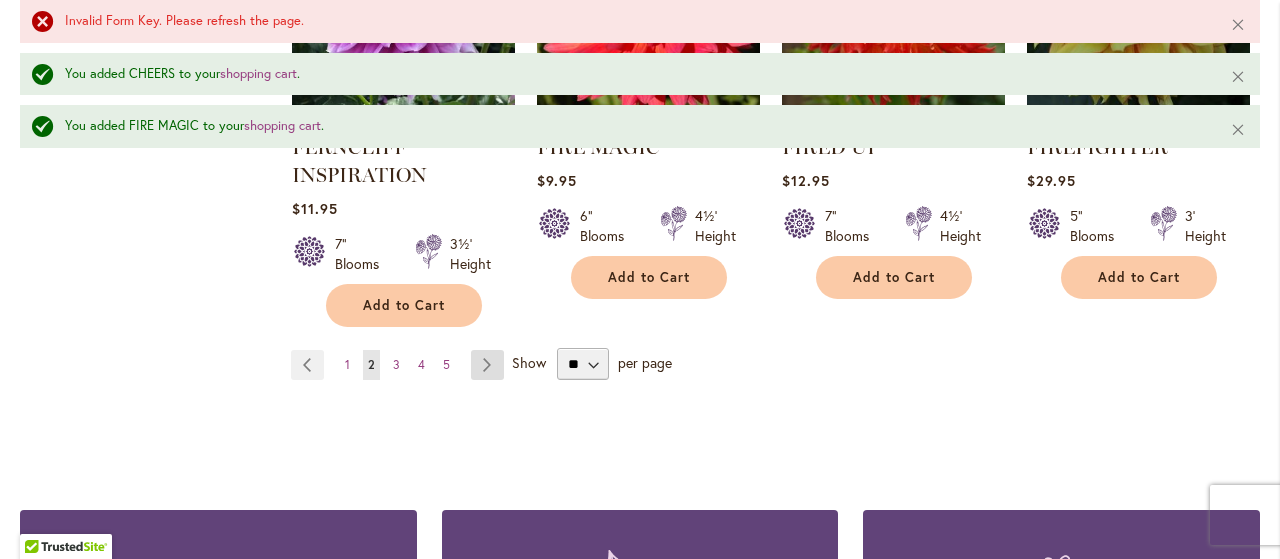 click on "Page
Next" at bounding box center [487, 365] 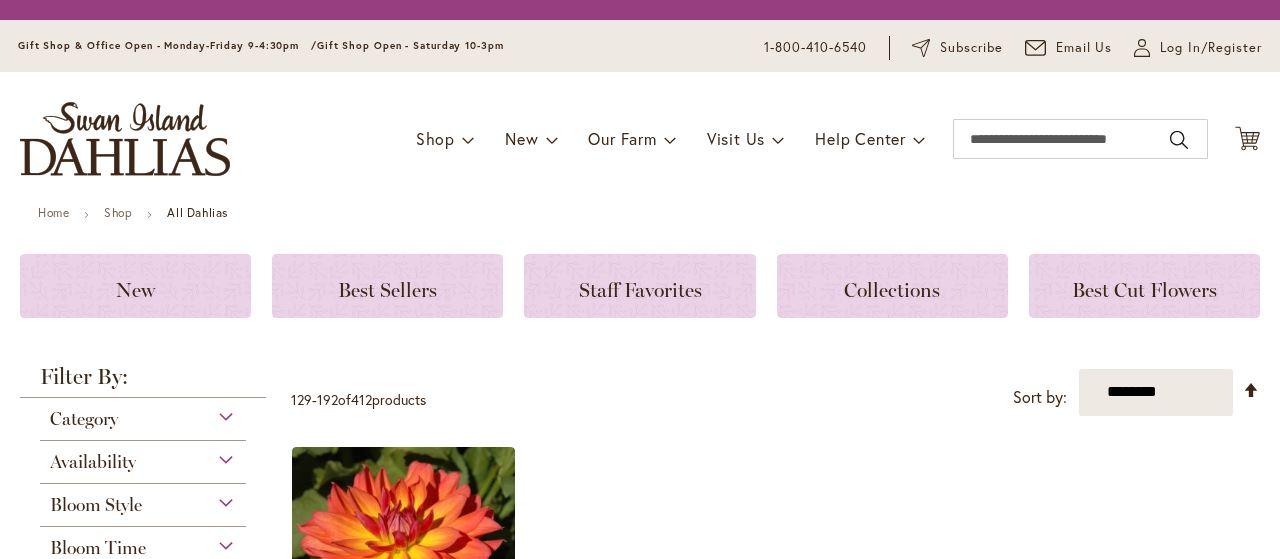 scroll, scrollTop: 0, scrollLeft: 0, axis: both 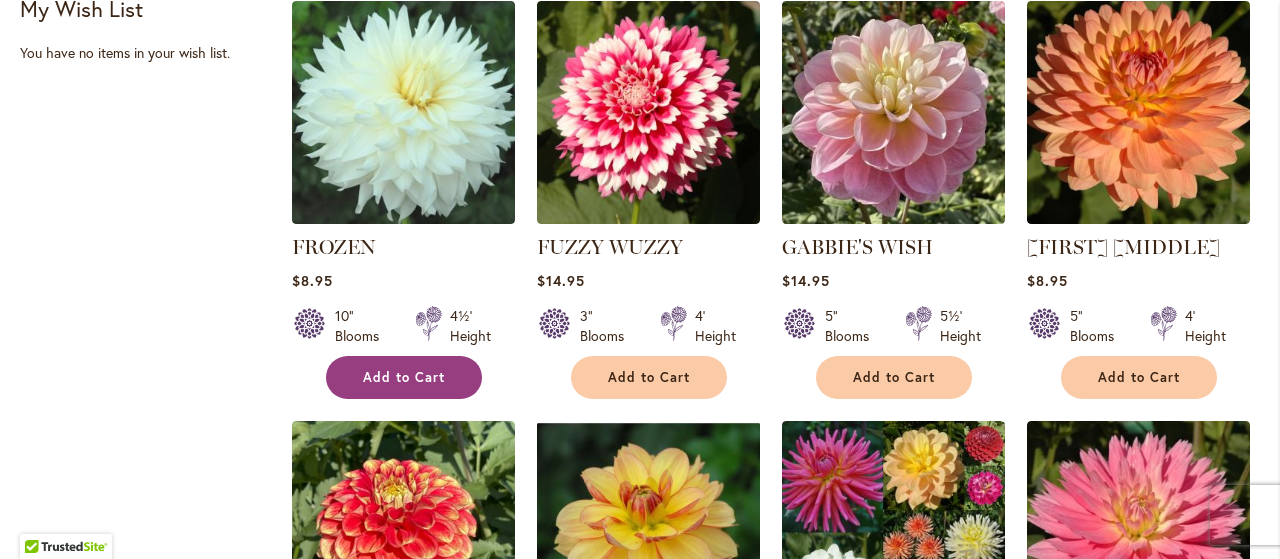 type on "**********" 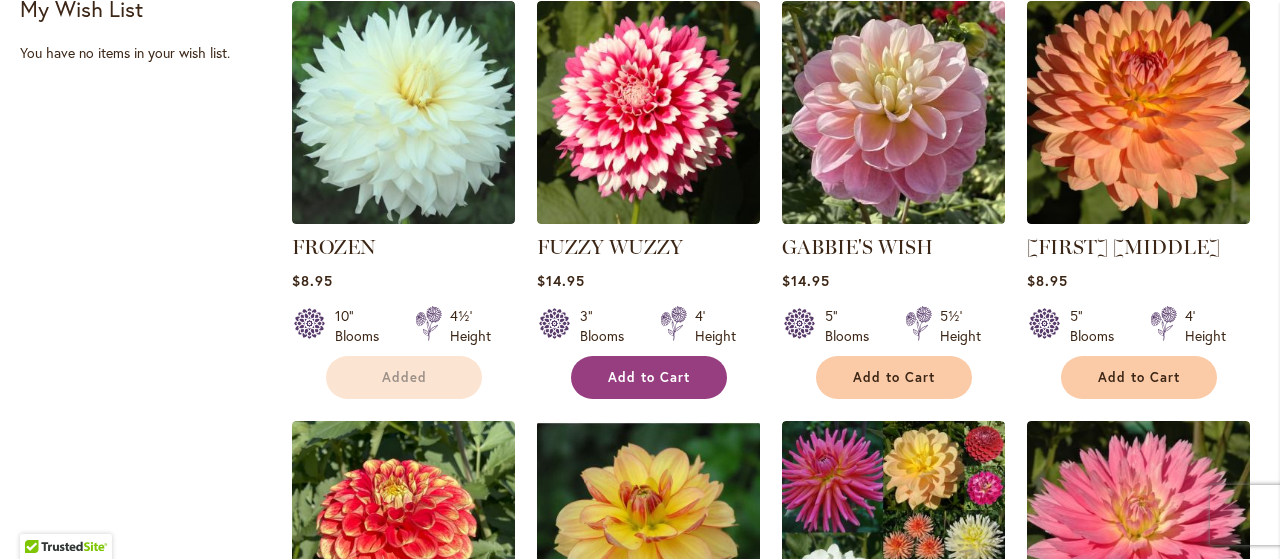 click at bounding box center (674, 326) 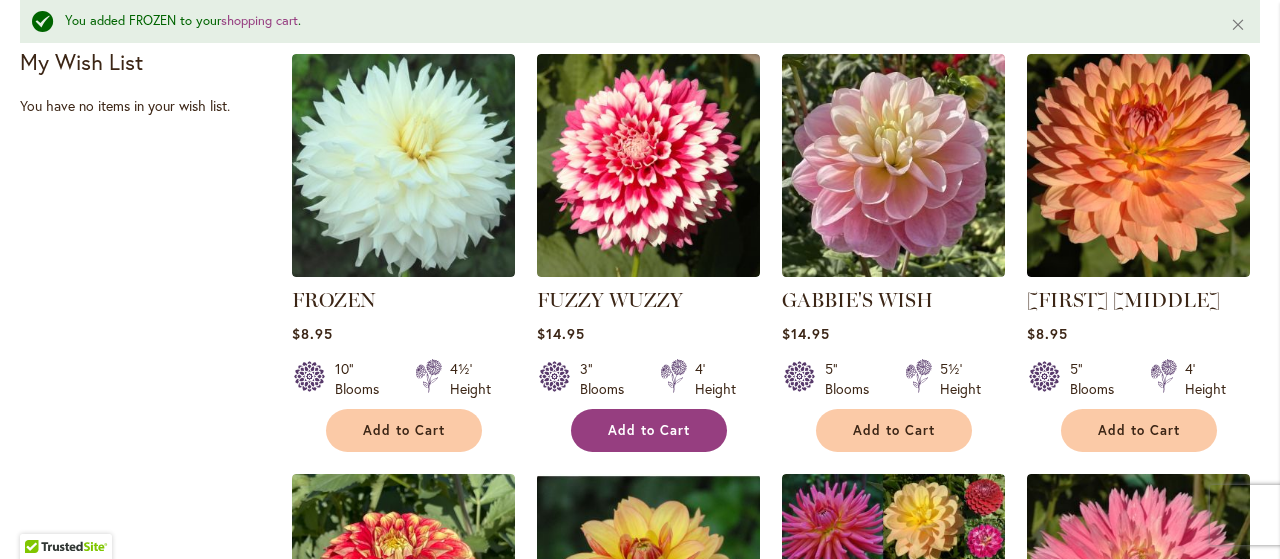 click on "Add to Cart" at bounding box center [649, 430] 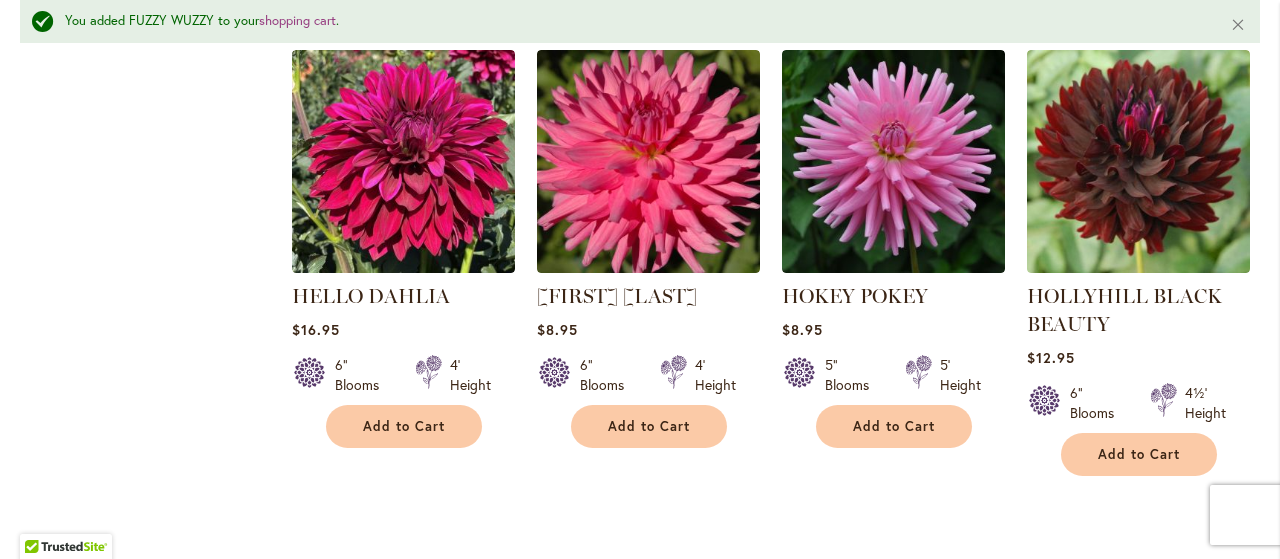 scroll, scrollTop: 5238, scrollLeft: 0, axis: vertical 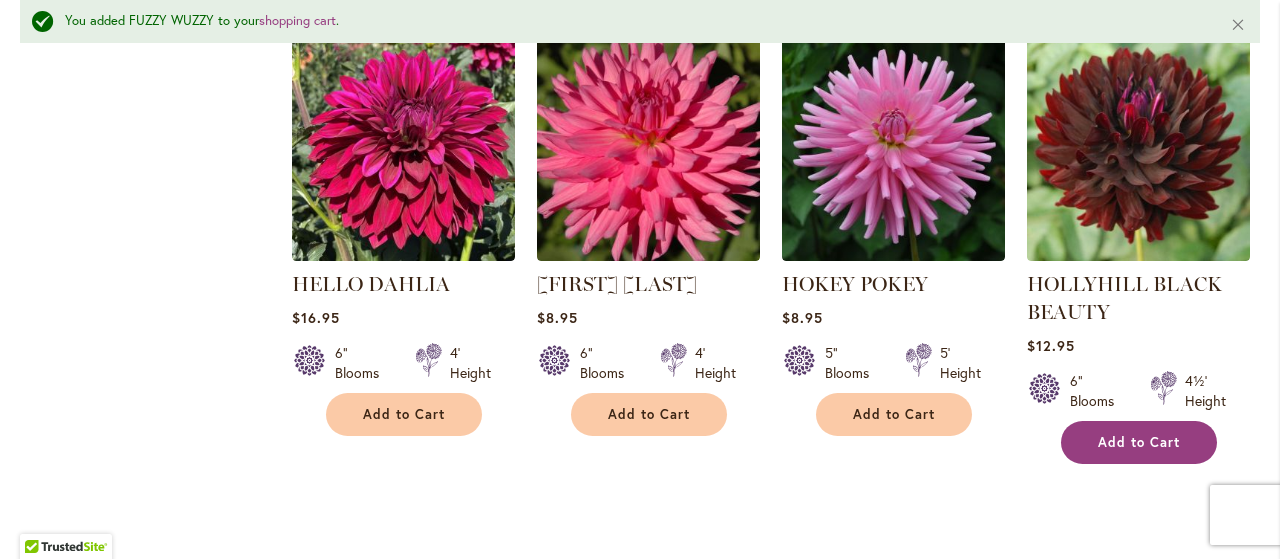 click on "Add to Cart" at bounding box center (1139, 442) 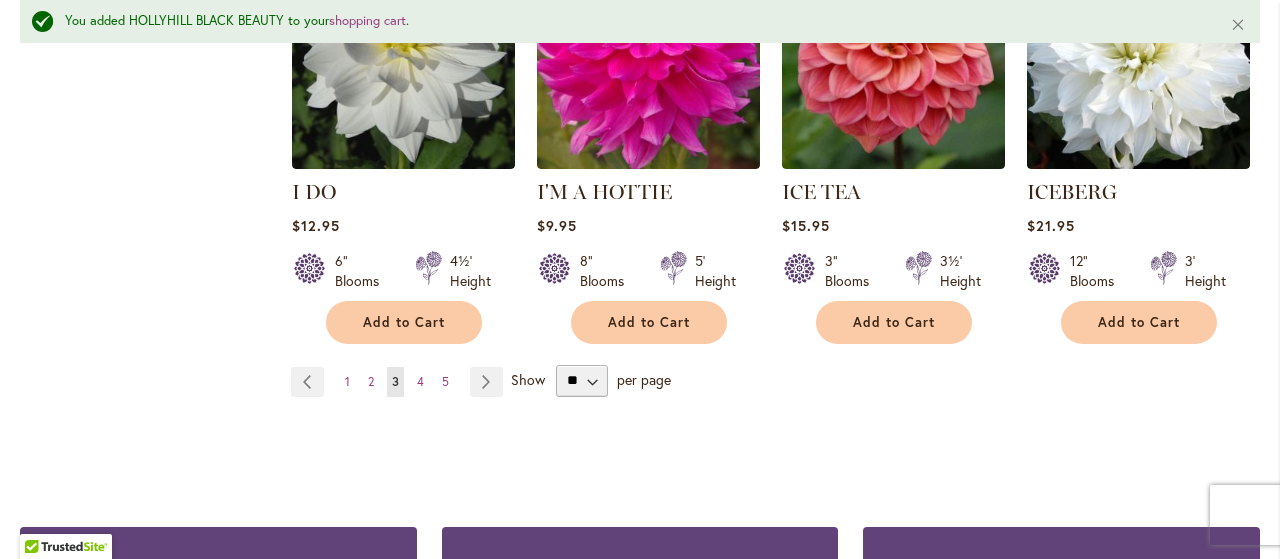 scroll, scrollTop: 6938, scrollLeft: 0, axis: vertical 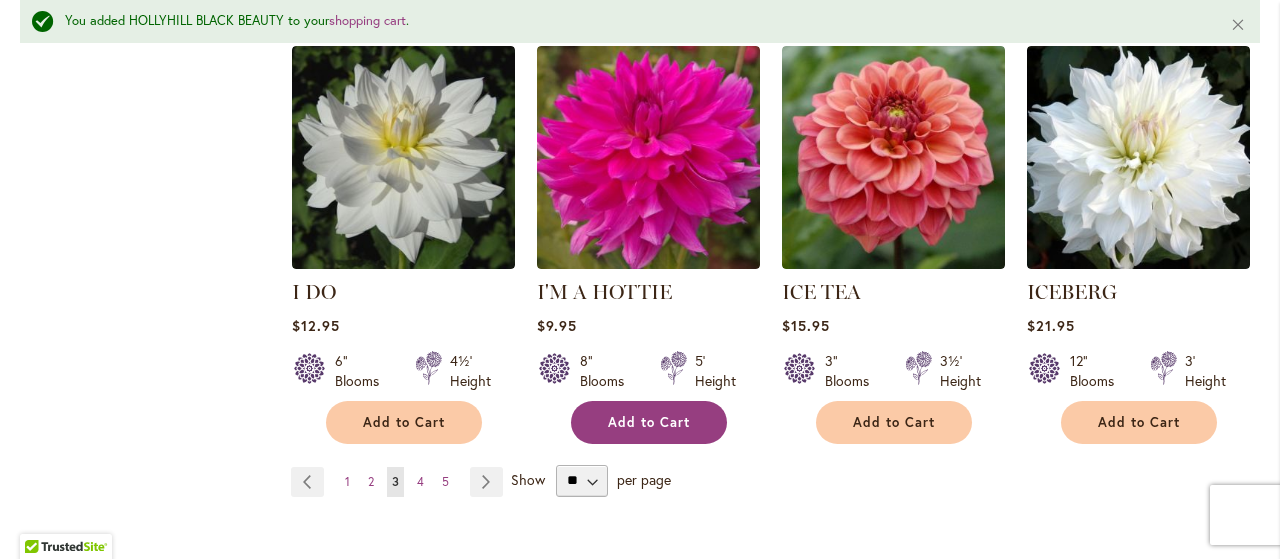 click on "Add to Cart" at bounding box center [649, 422] 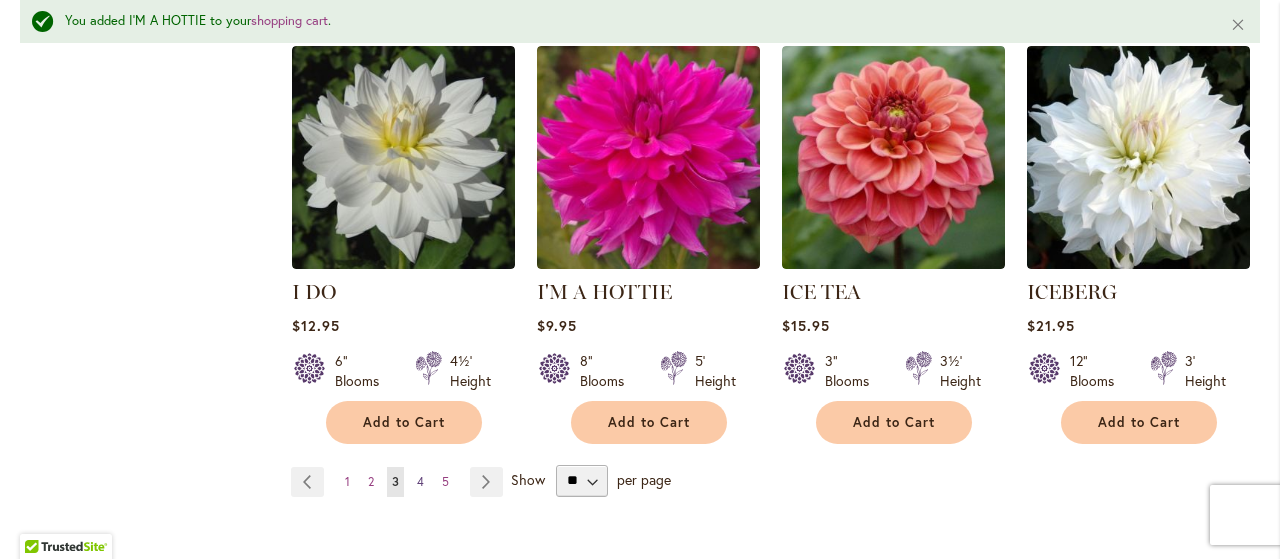 click on "4" at bounding box center [420, 481] 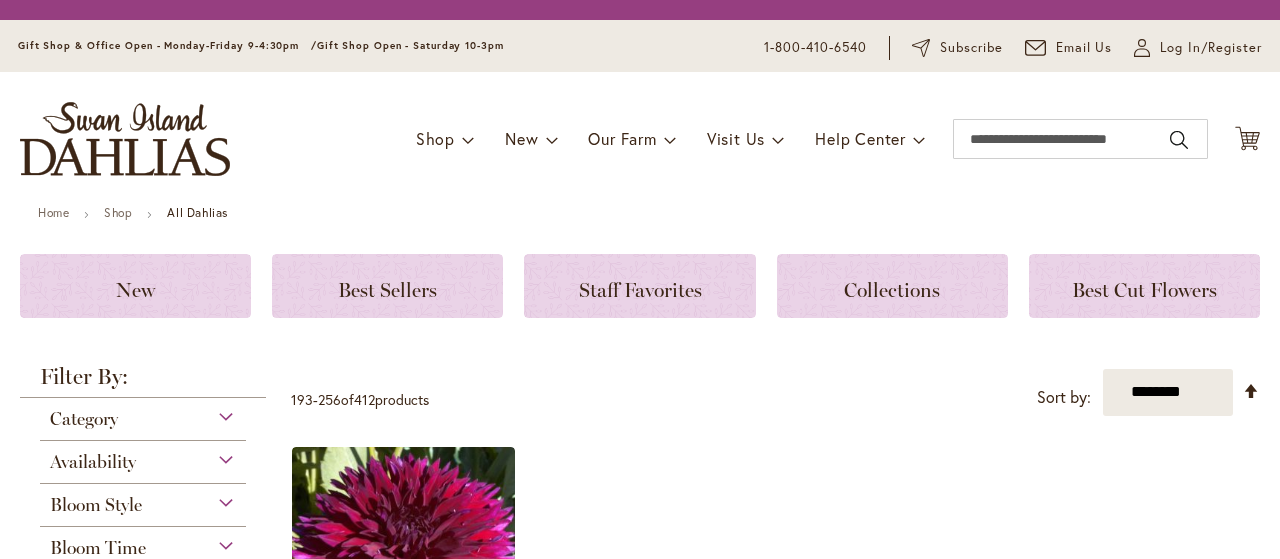 scroll, scrollTop: 0, scrollLeft: 0, axis: both 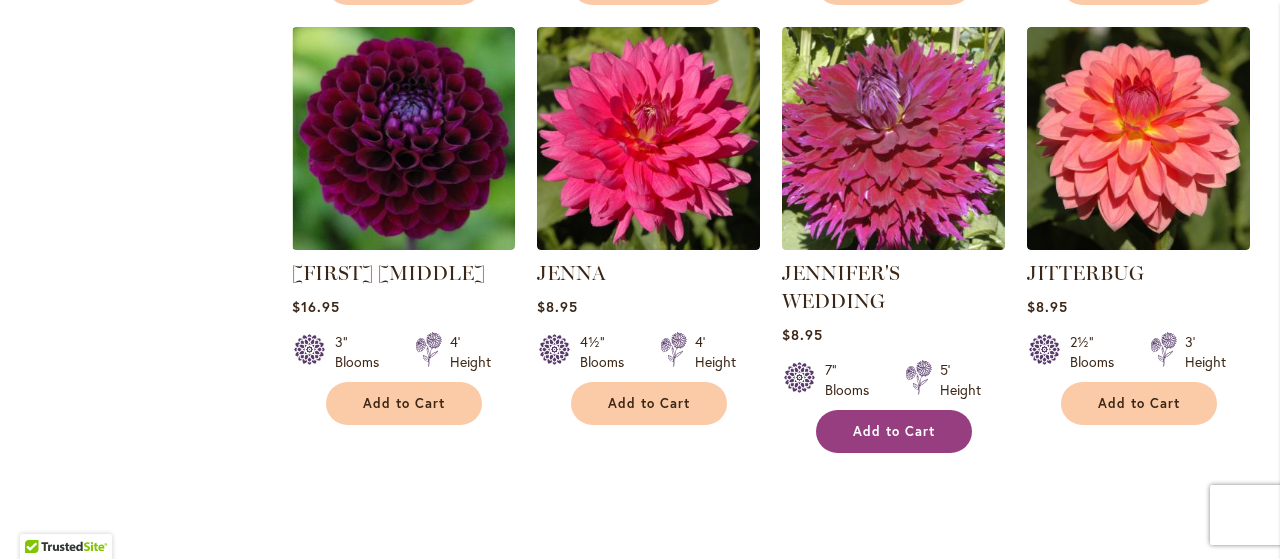 type on "**********" 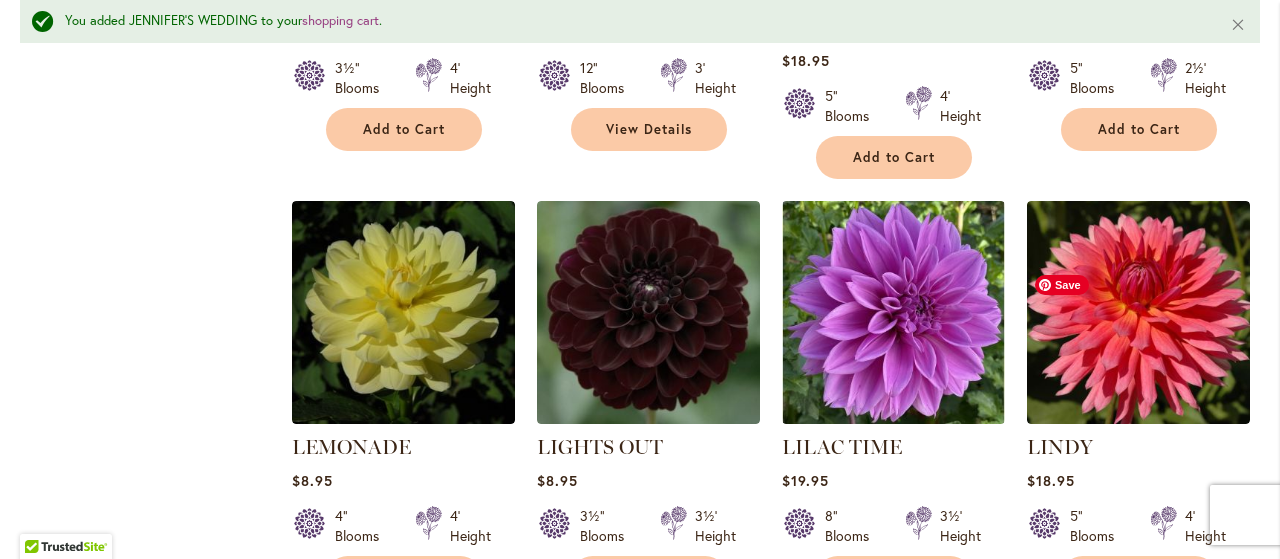 scroll, scrollTop: 4305, scrollLeft: 0, axis: vertical 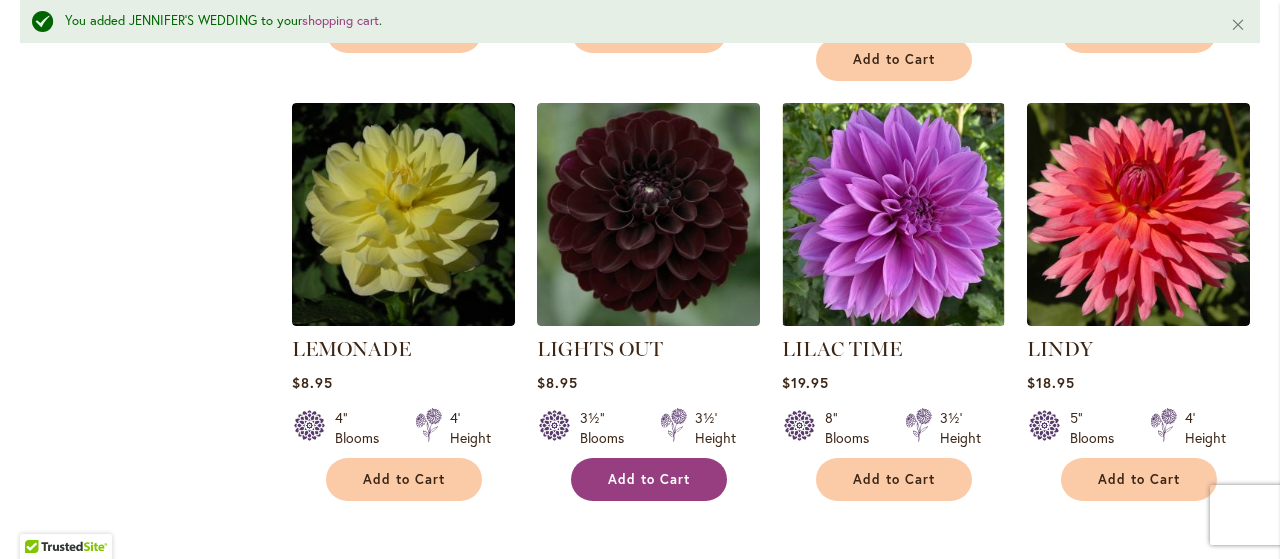 click on "Add to Cart" at bounding box center (649, 479) 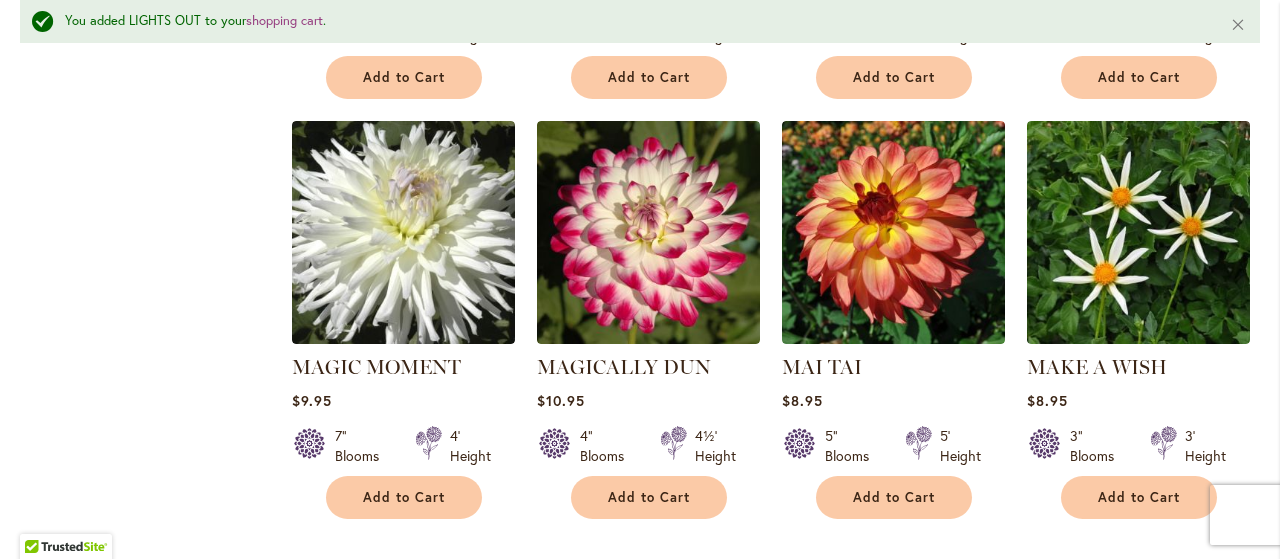 scroll, scrollTop: 6005, scrollLeft: 0, axis: vertical 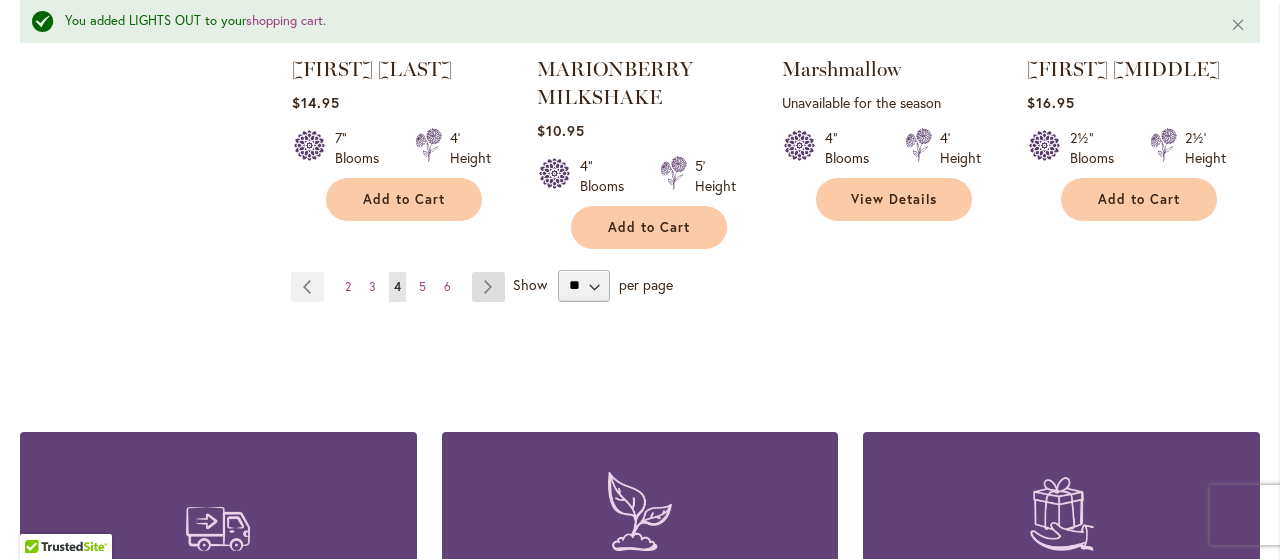 click on "Page
Next" at bounding box center [488, 287] 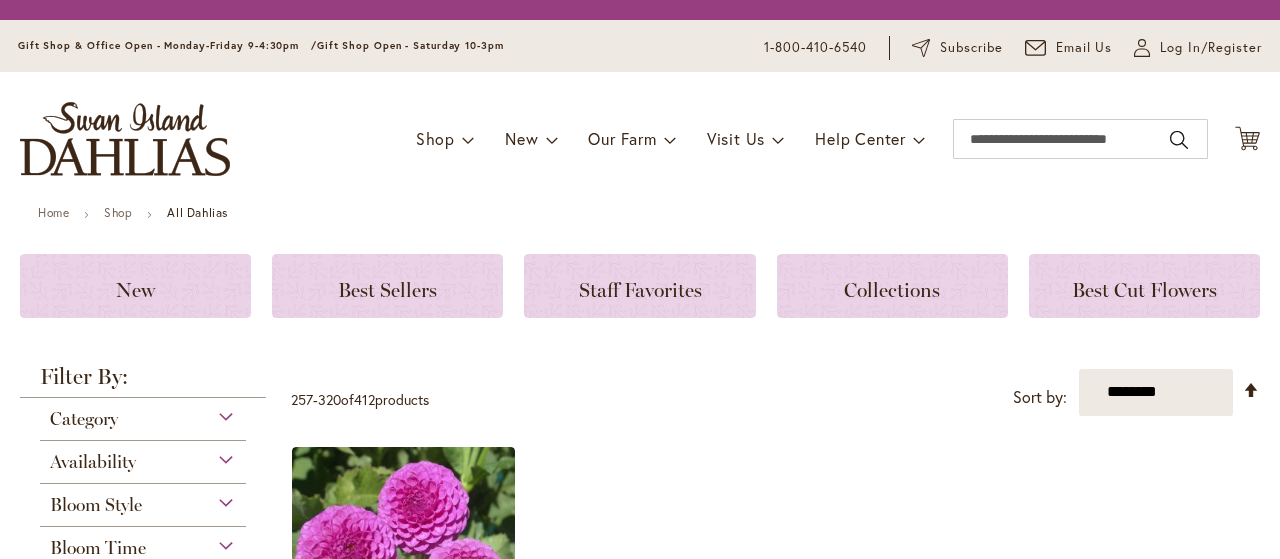scroll, scrollTop: 0, scrollLeft: 0, axis: both 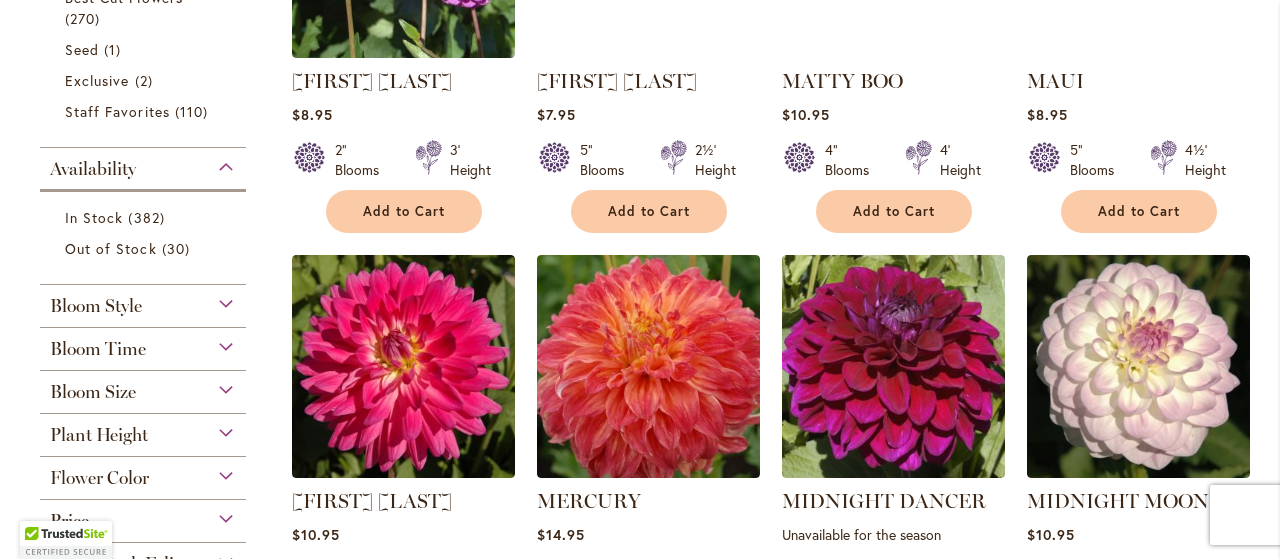 type on "**********" 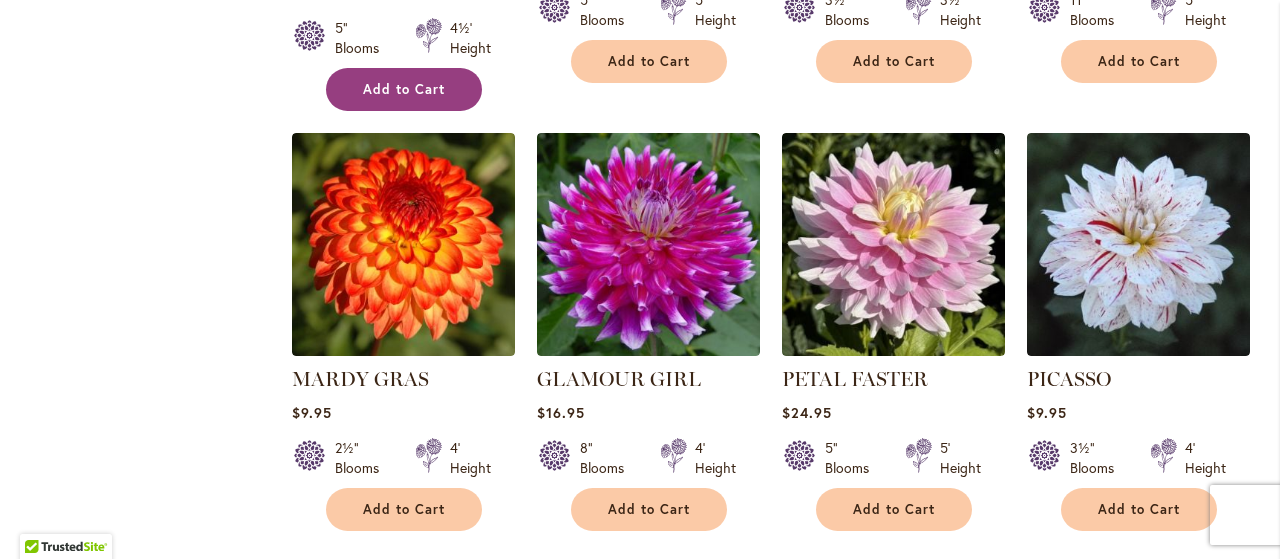 scroll, scrollTop: 5964, scrollLeft: 0, axis: vertical 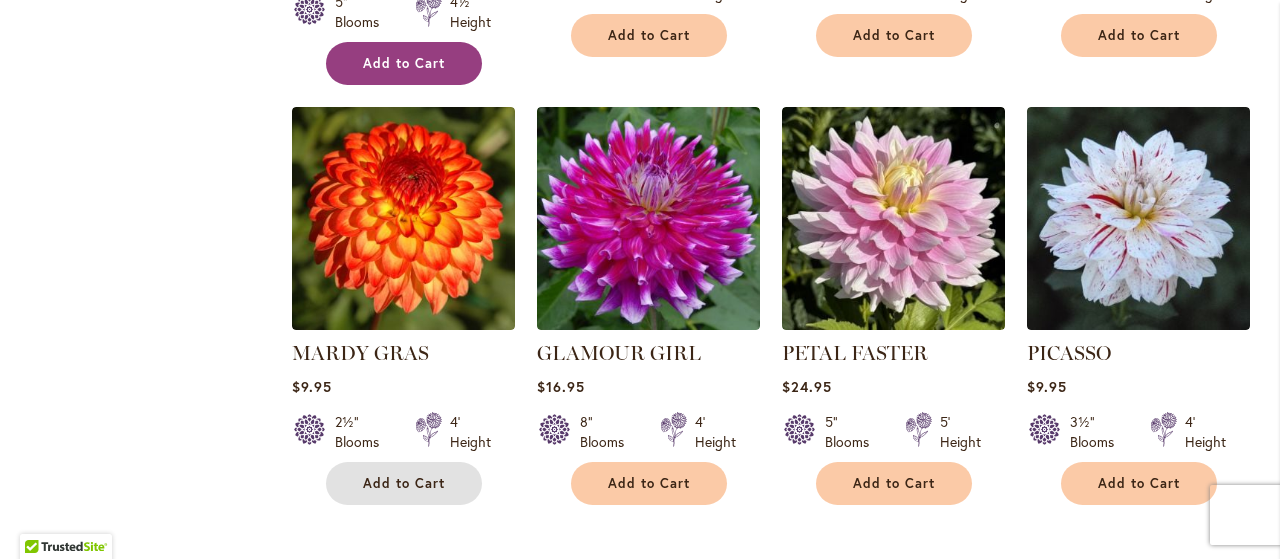click on "Add to Cart" at bounding box center (404, 483) 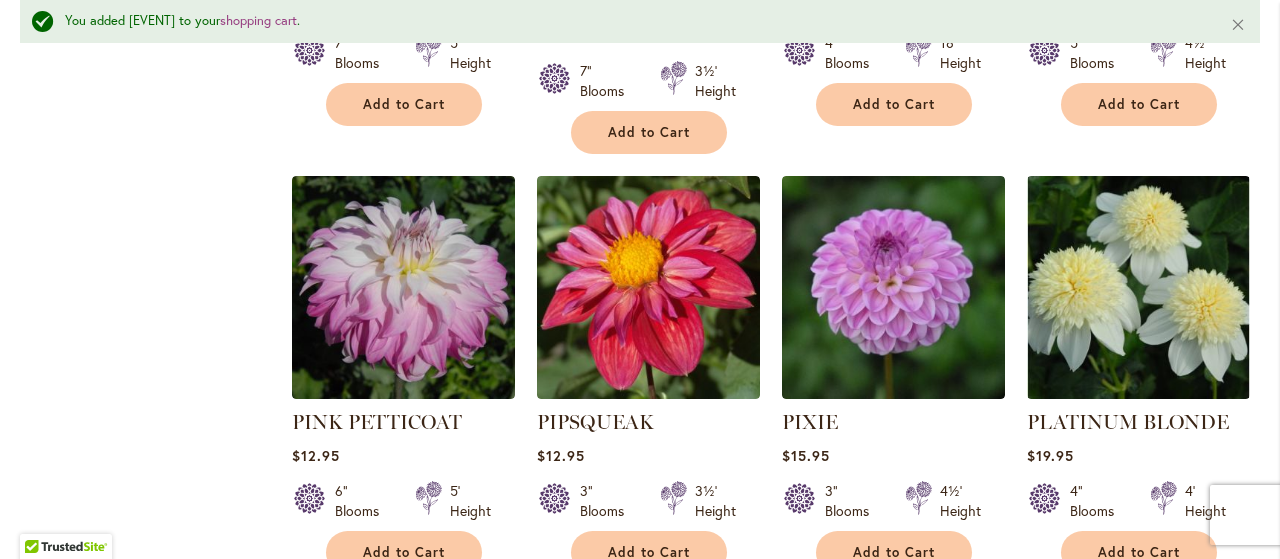 scroll, scrollTop: 6916, scrollLeft: 0, axis: vertical 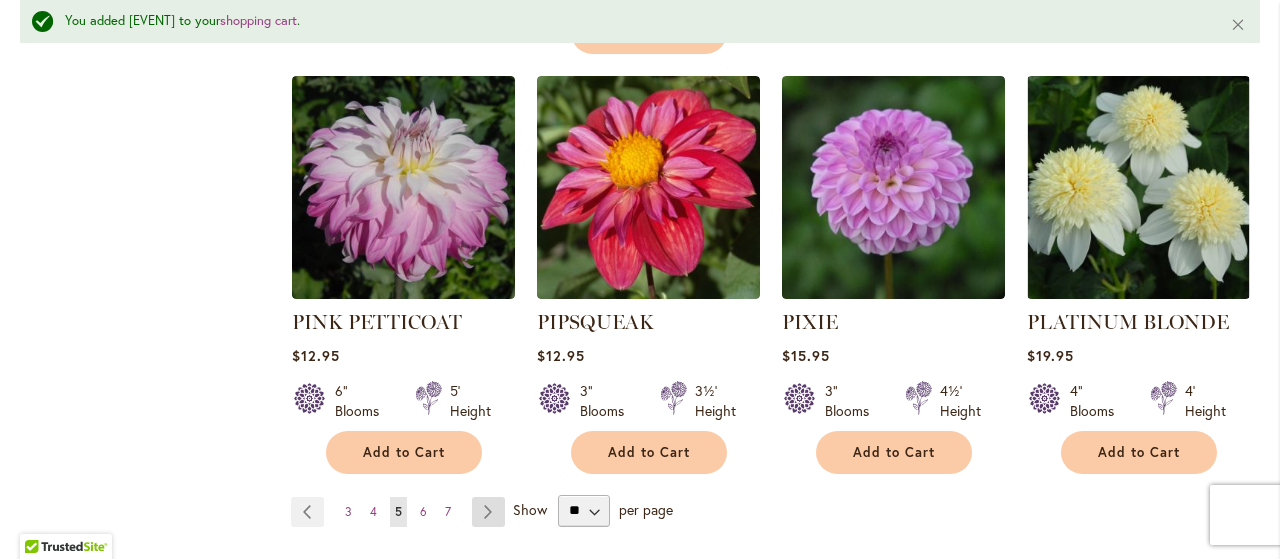 click on "Page
Next" at bounding box center (488, 512) 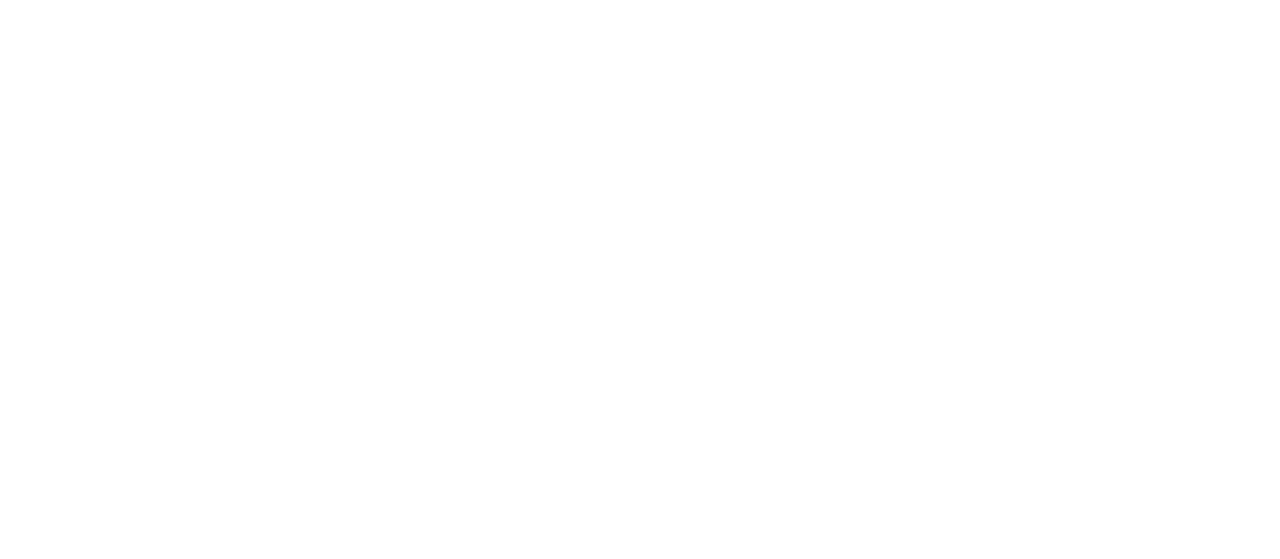 scroll, scrollTop: 0, scrollLeft: 0, axis: both 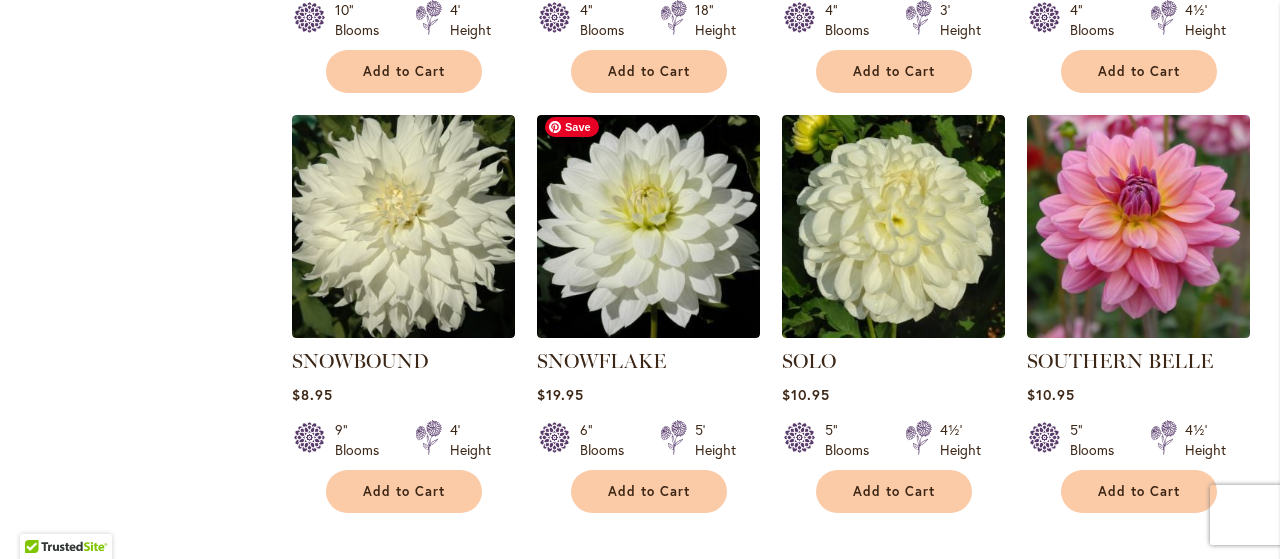 type on "**********" 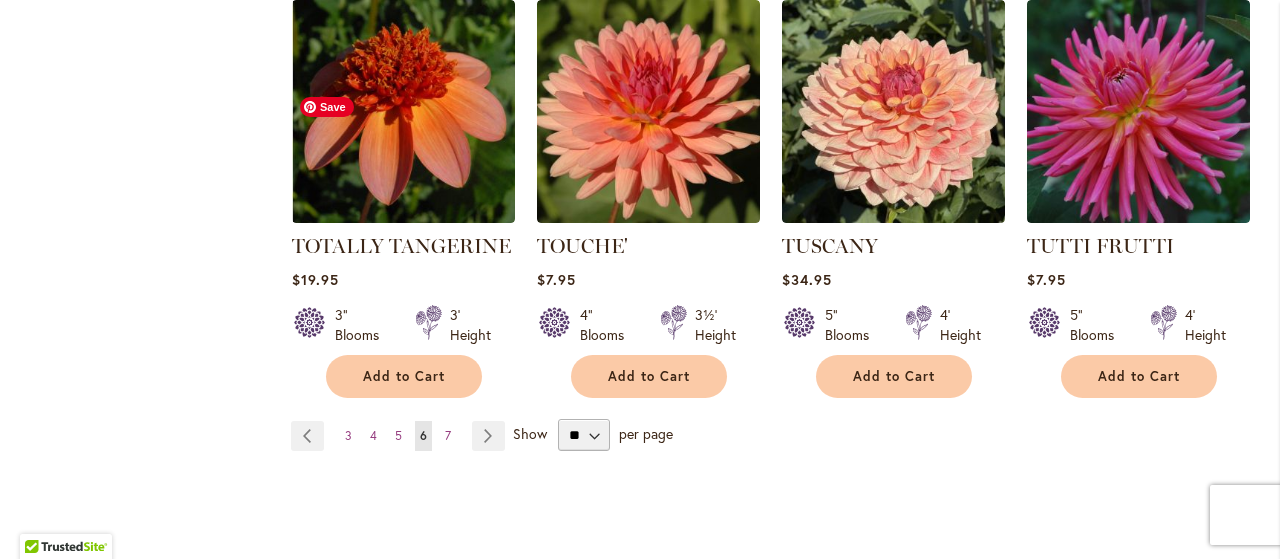 scroll, scrollTop: 6952, scrollLeft: 0, axis: vertical 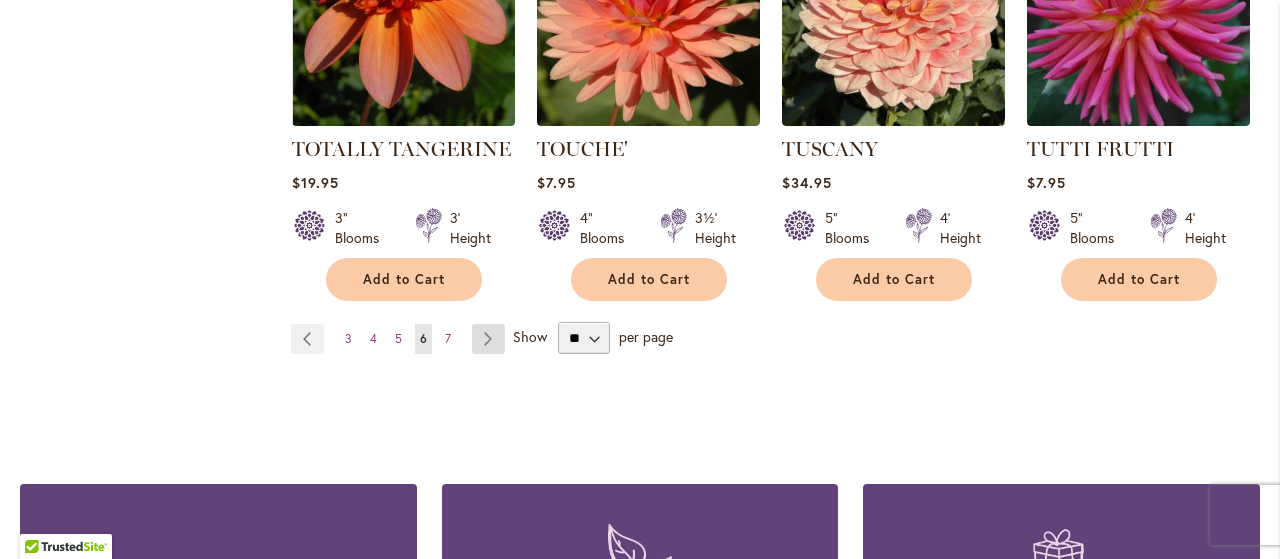 click on "Page
Next" at bounding box center (488, 339) 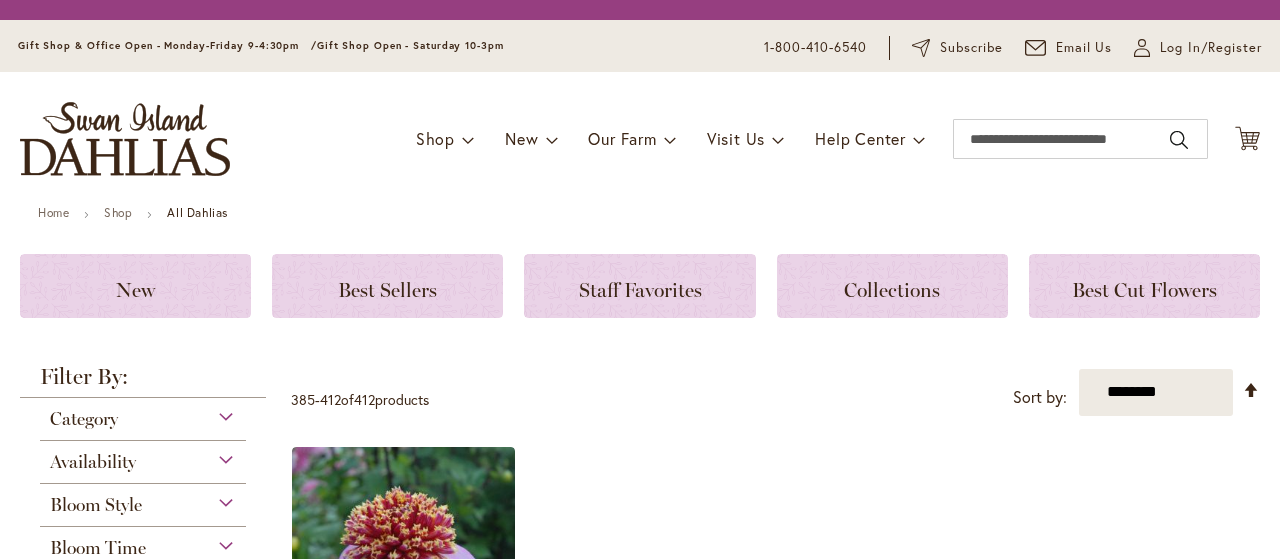 scroll, scrollTop: 0, scrollLeft: 0, axis: both 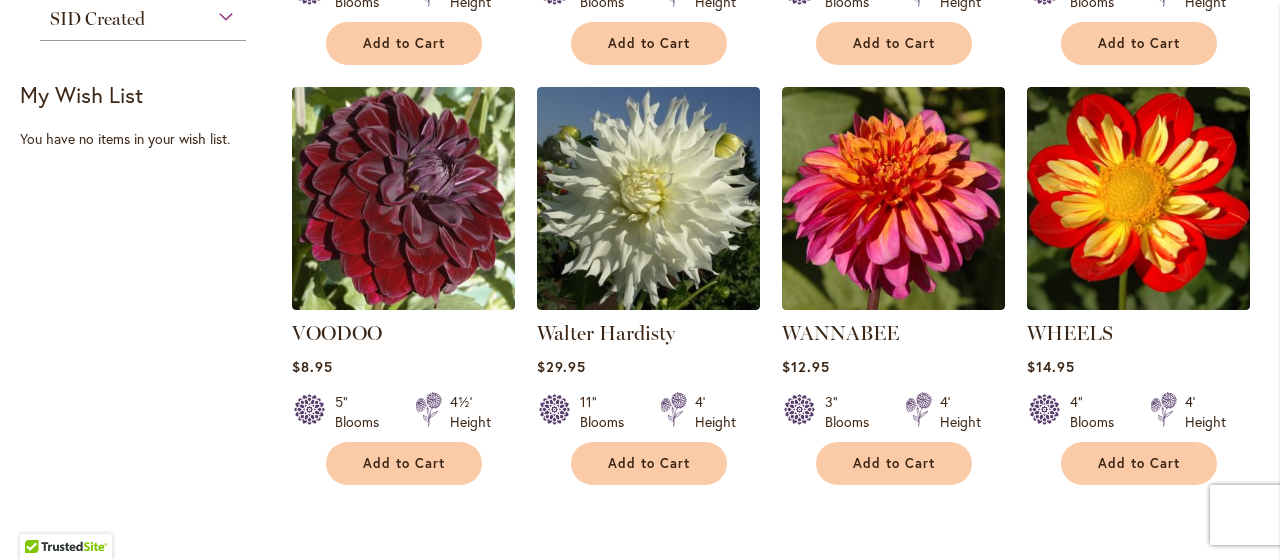 type on "**********" 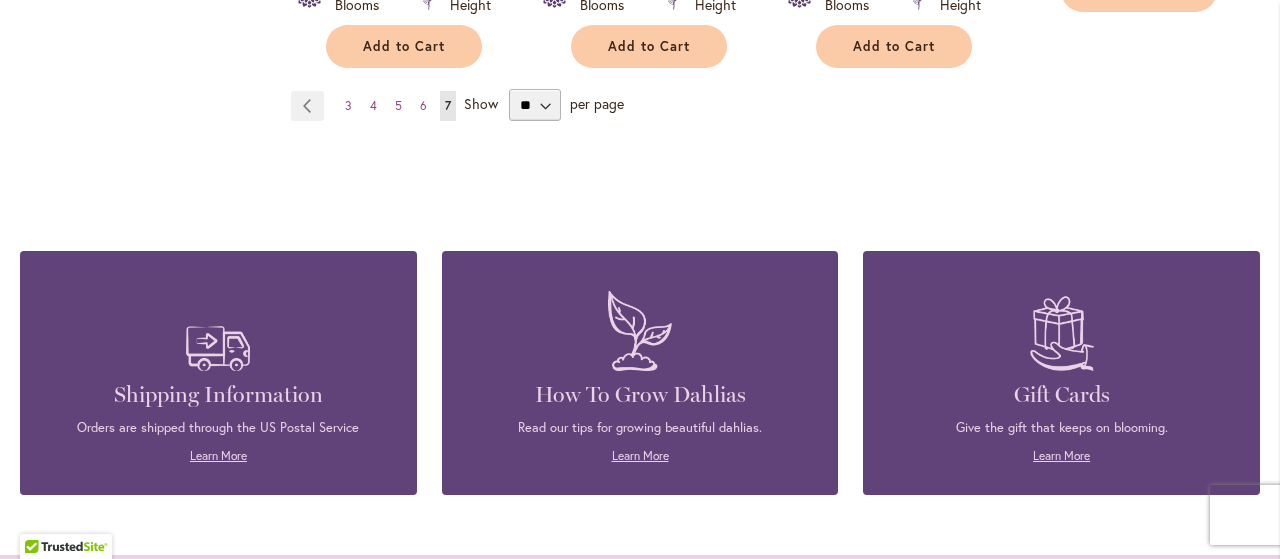 scroll, scrollTop: 3352, scrollLeft: 0, axis: vertical 